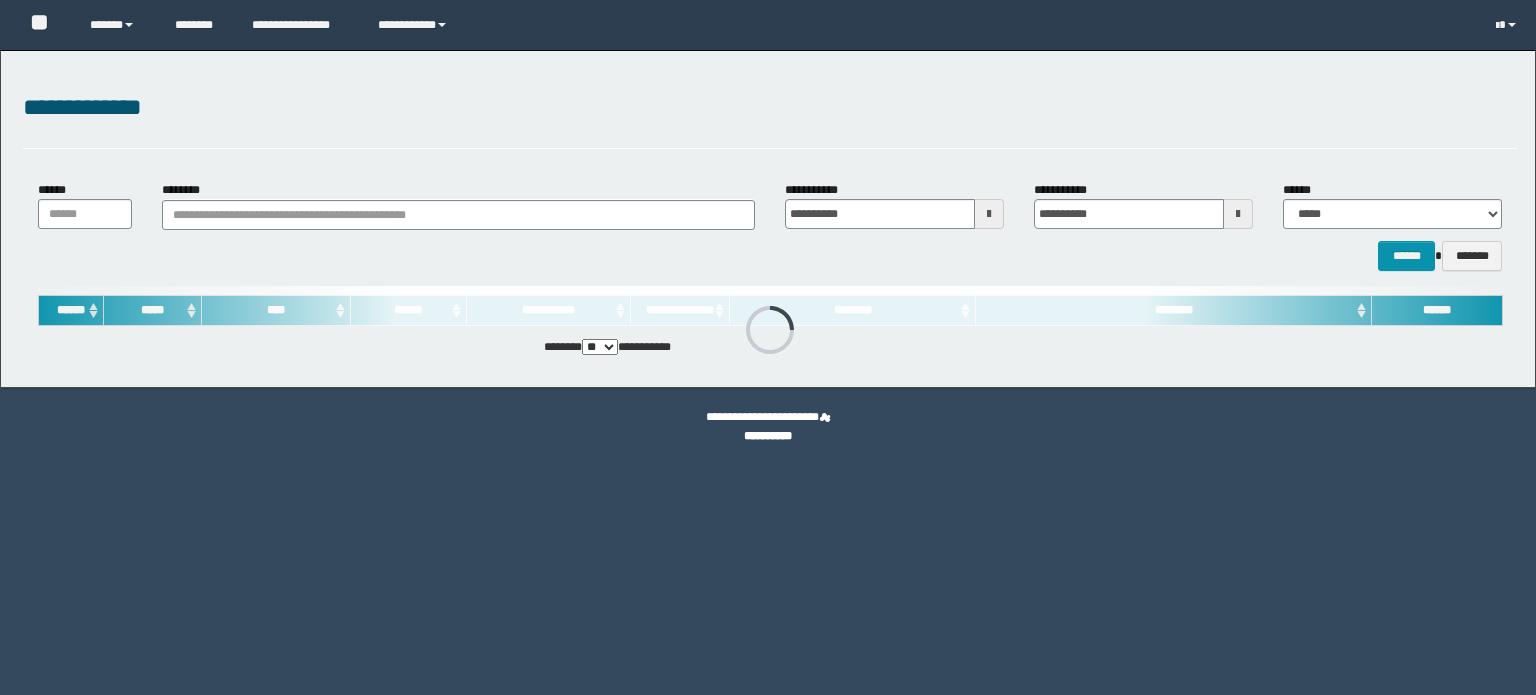 scroll, scrollTop: 0, scrollLeft: 0, axis: both 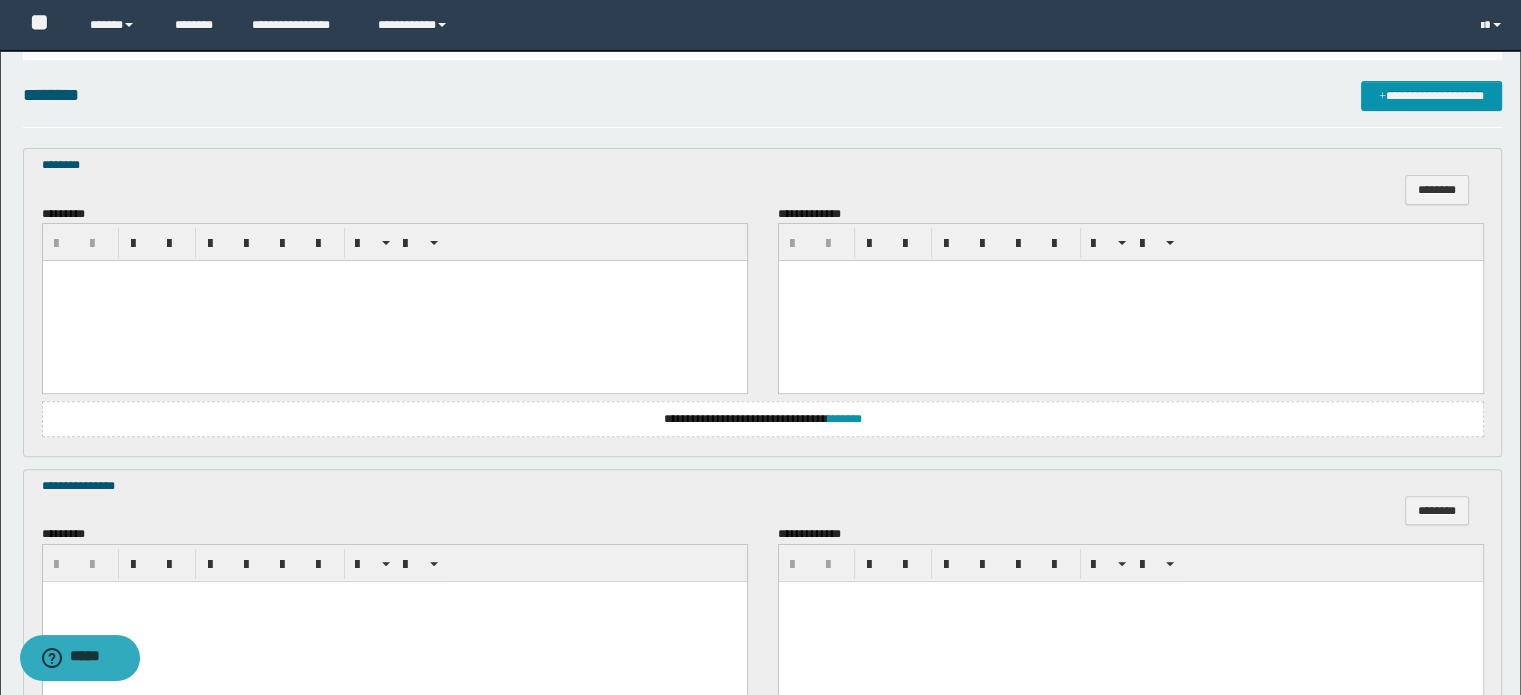 click at bounding box center [394, 276] 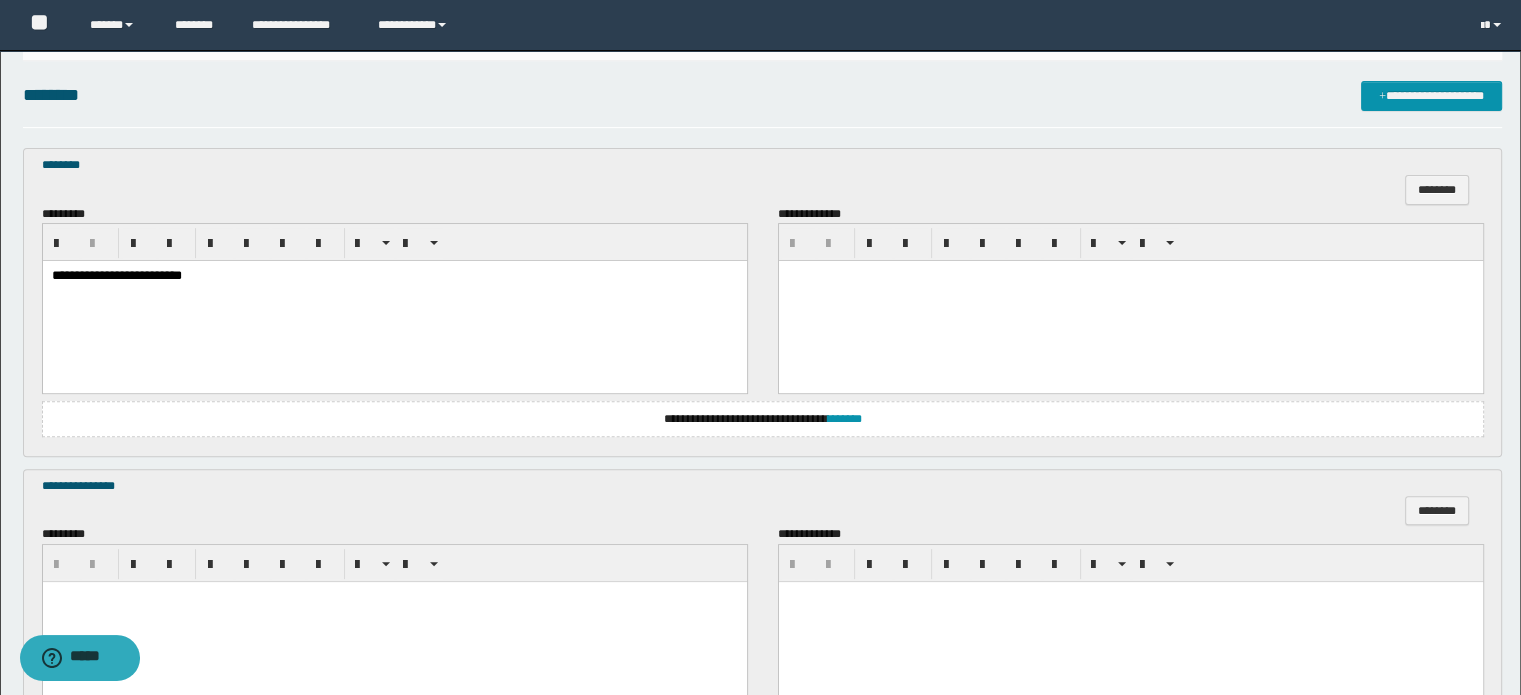 click at bounding box center (1130, 301) 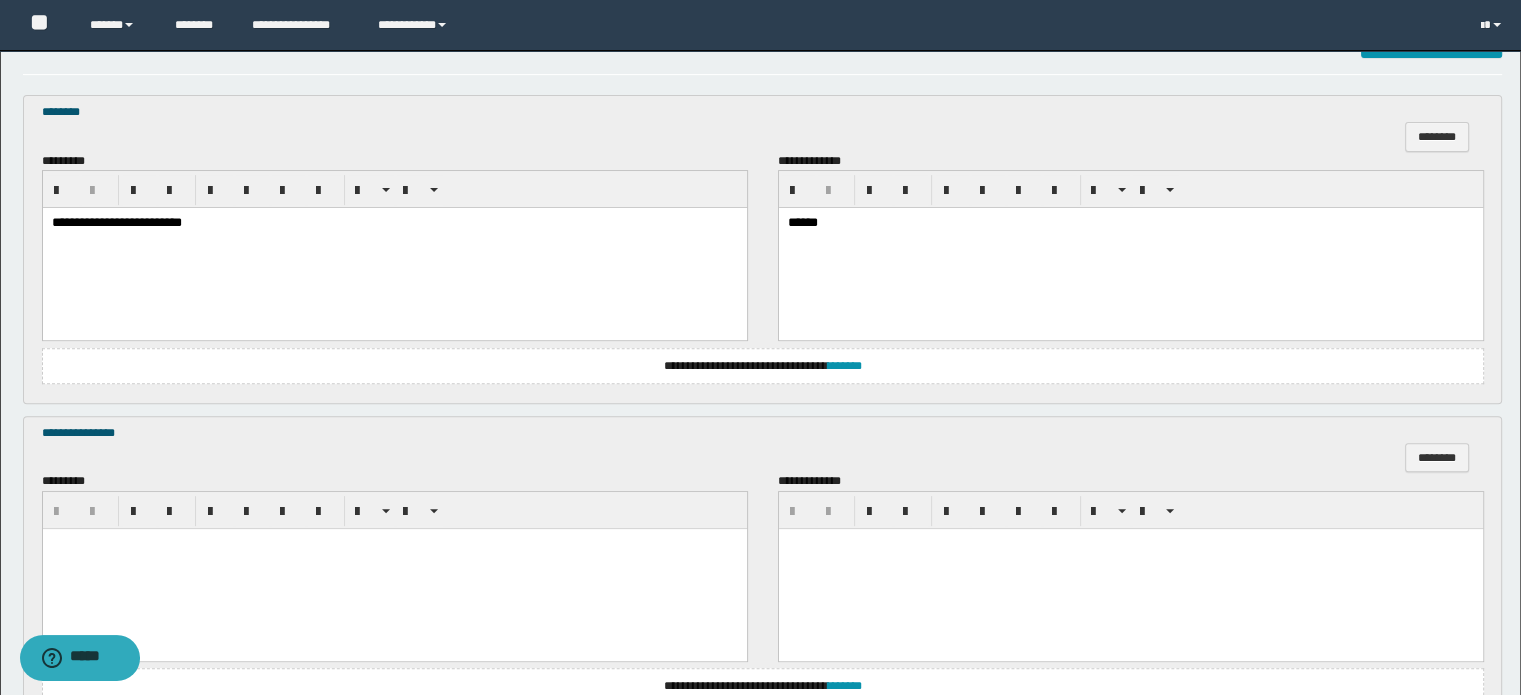 scroll, scrollTop: 700, scrollLeft: 0, axis: vertical 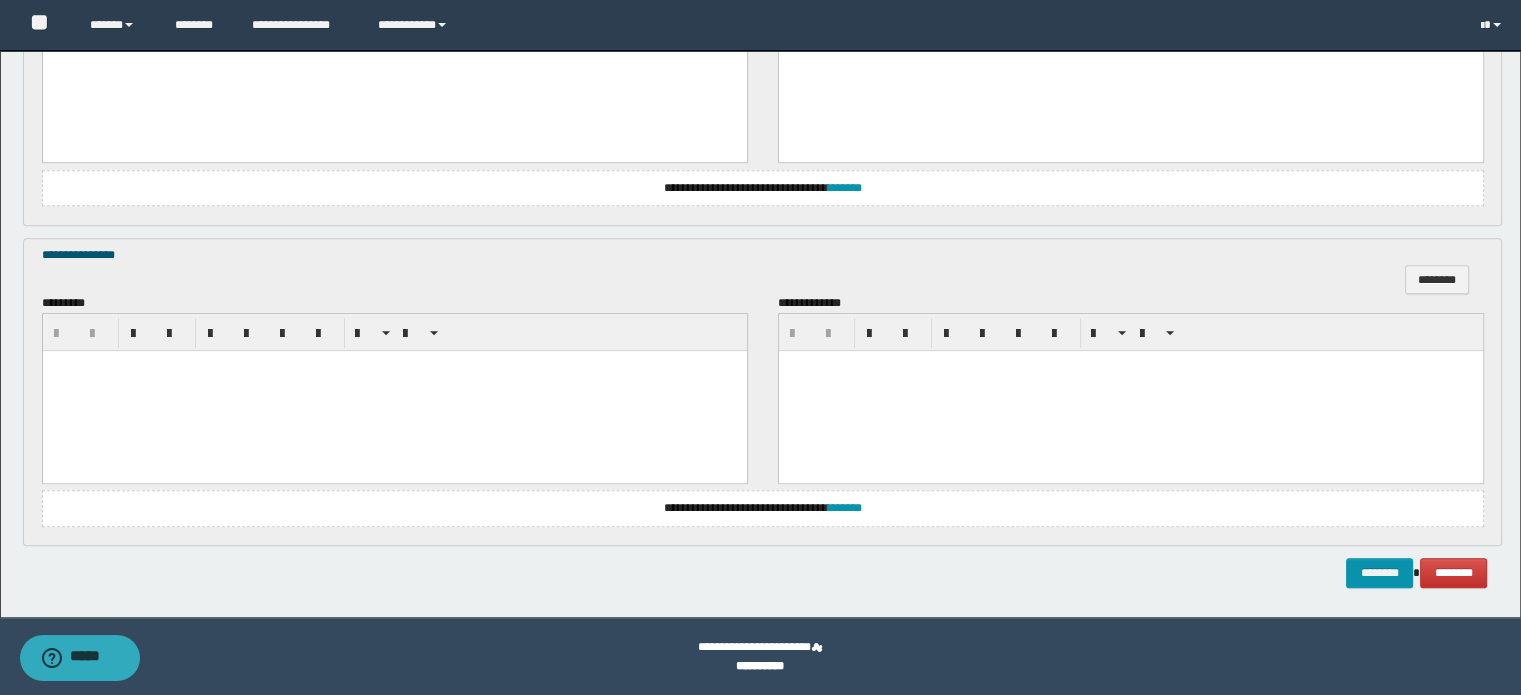 click at bounding box center (394, 391) 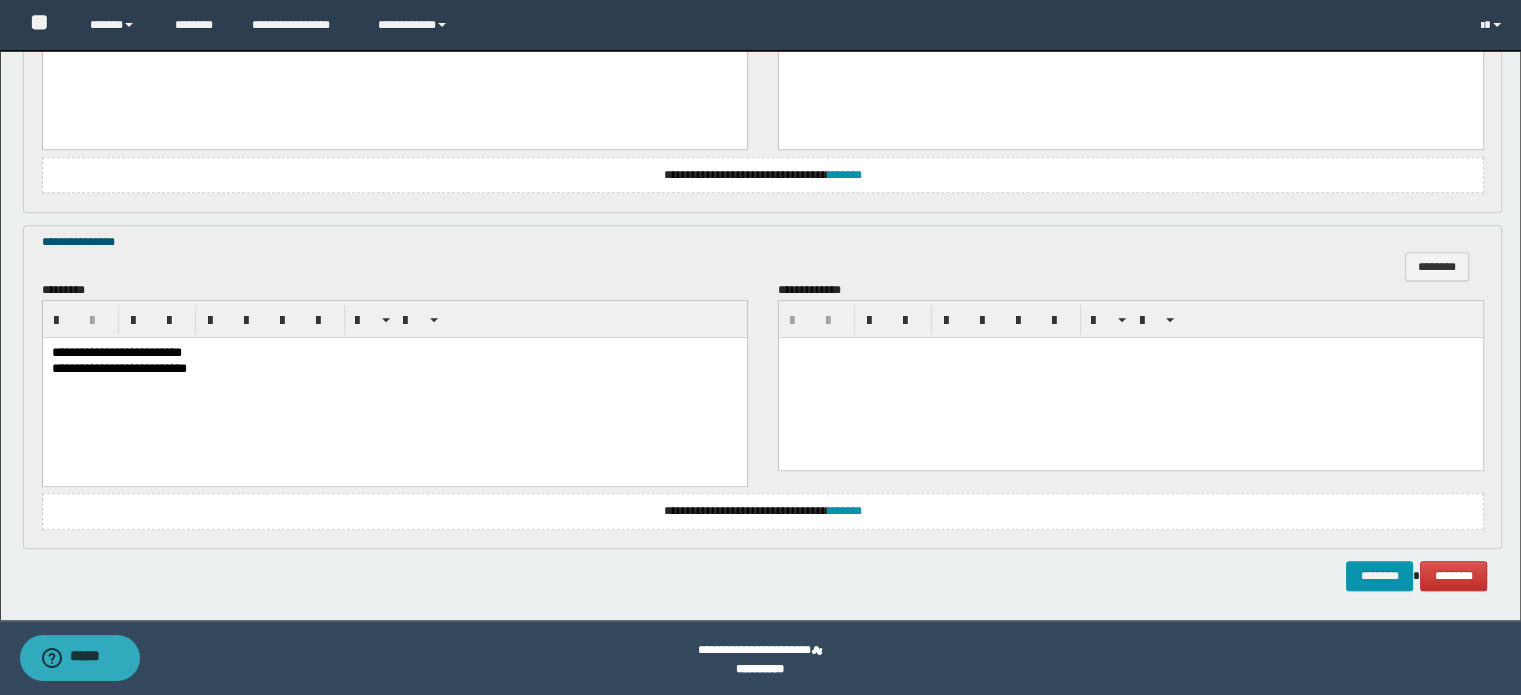 scroll, scrollTop: 847, scrollLeft: 0, axis: vertical 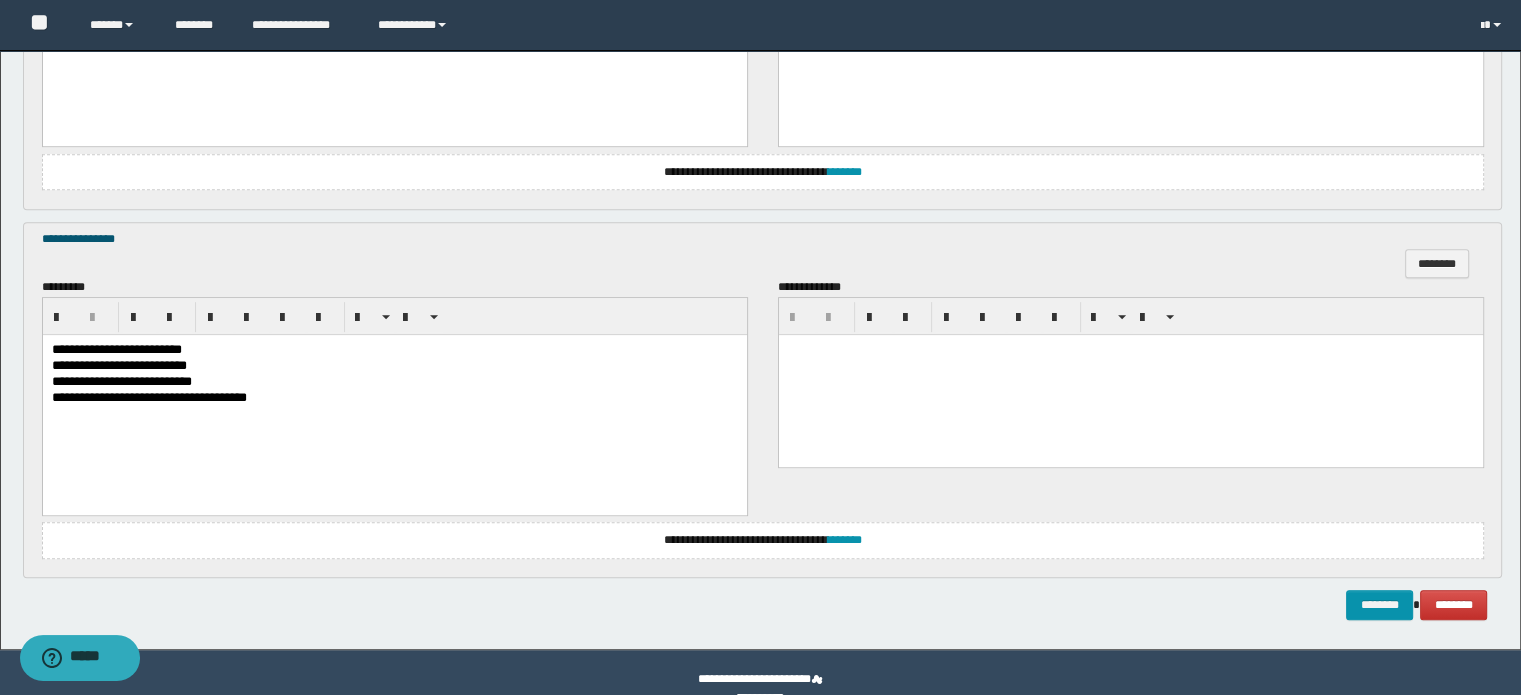 click at bounding box center [1130, 350] 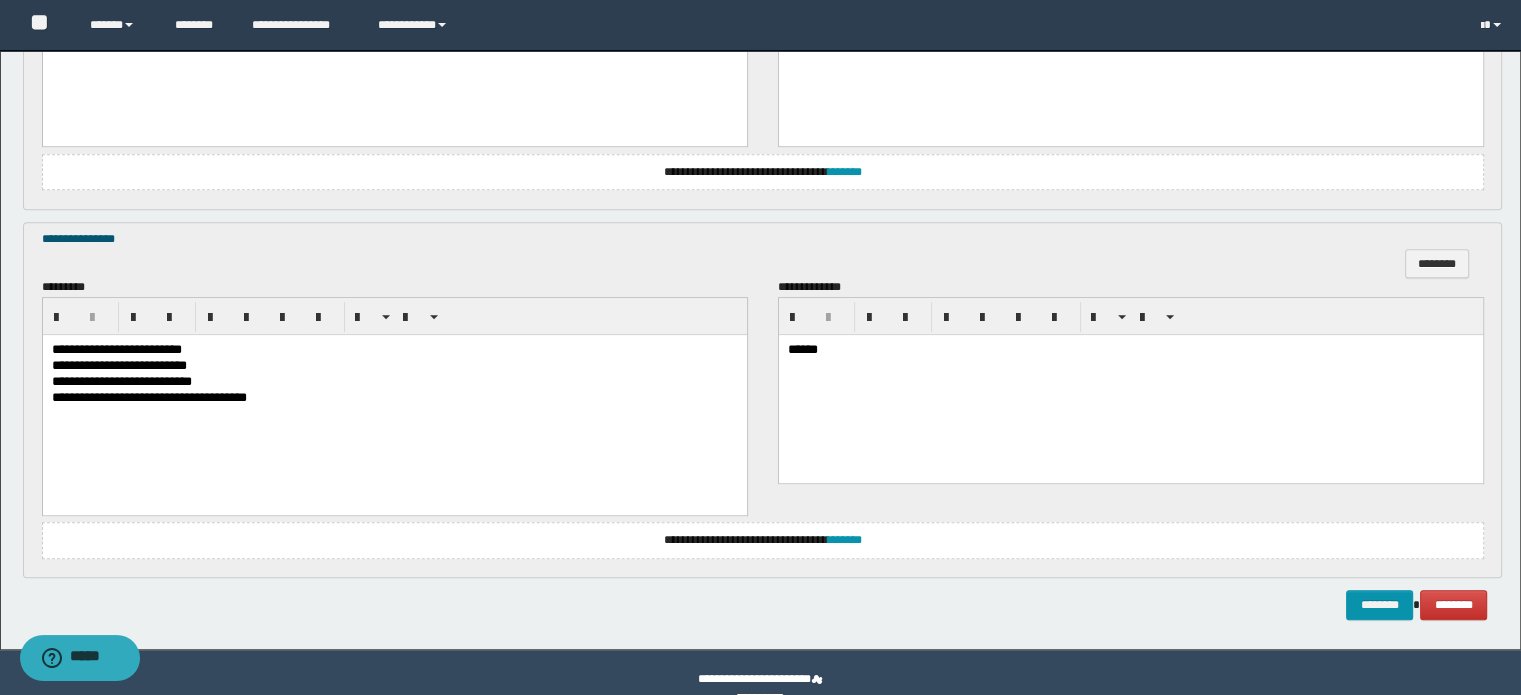 click on "******" at bounding box center (1130, 351) 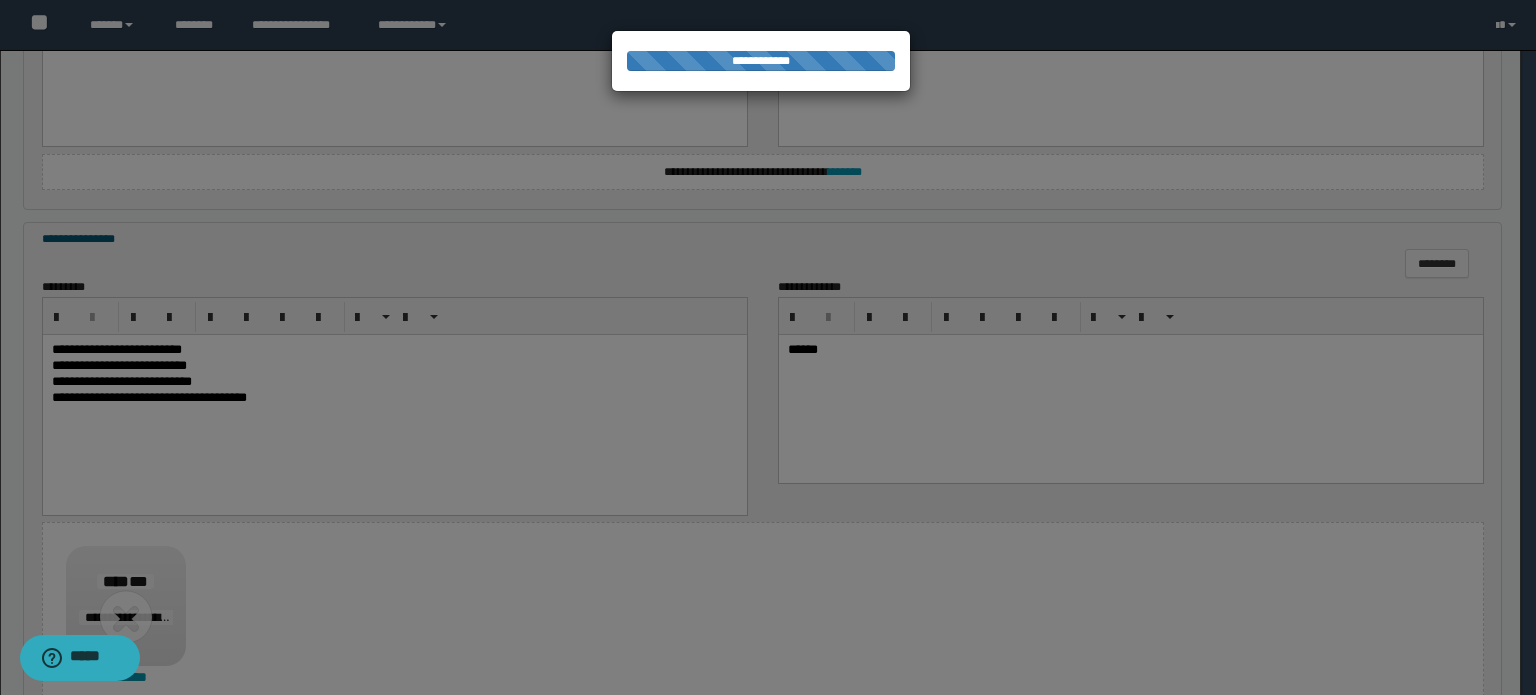 click at bounding box center [768, 347] 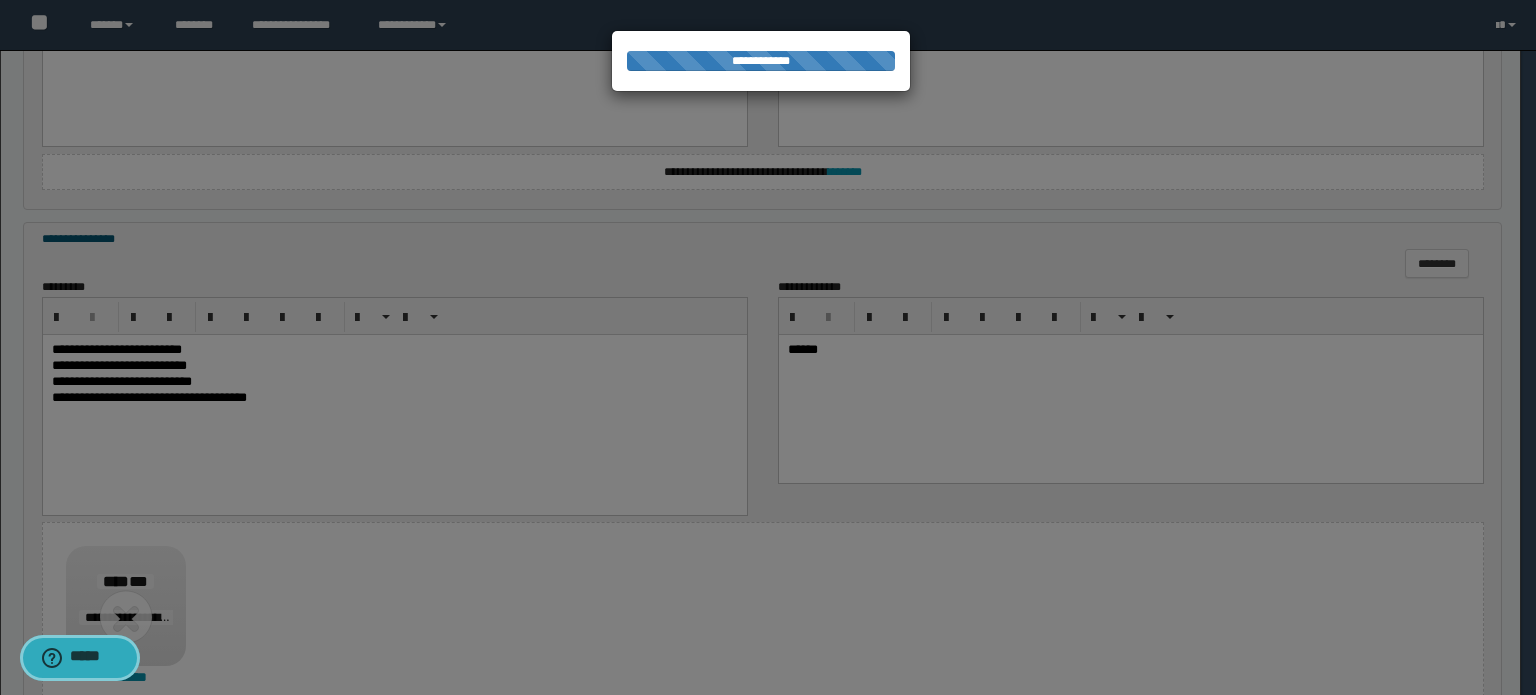 drag, startPoint x: 63, startPoint y: 660, endPoint x: 0, endPoint y: 702, distance: 75.716576 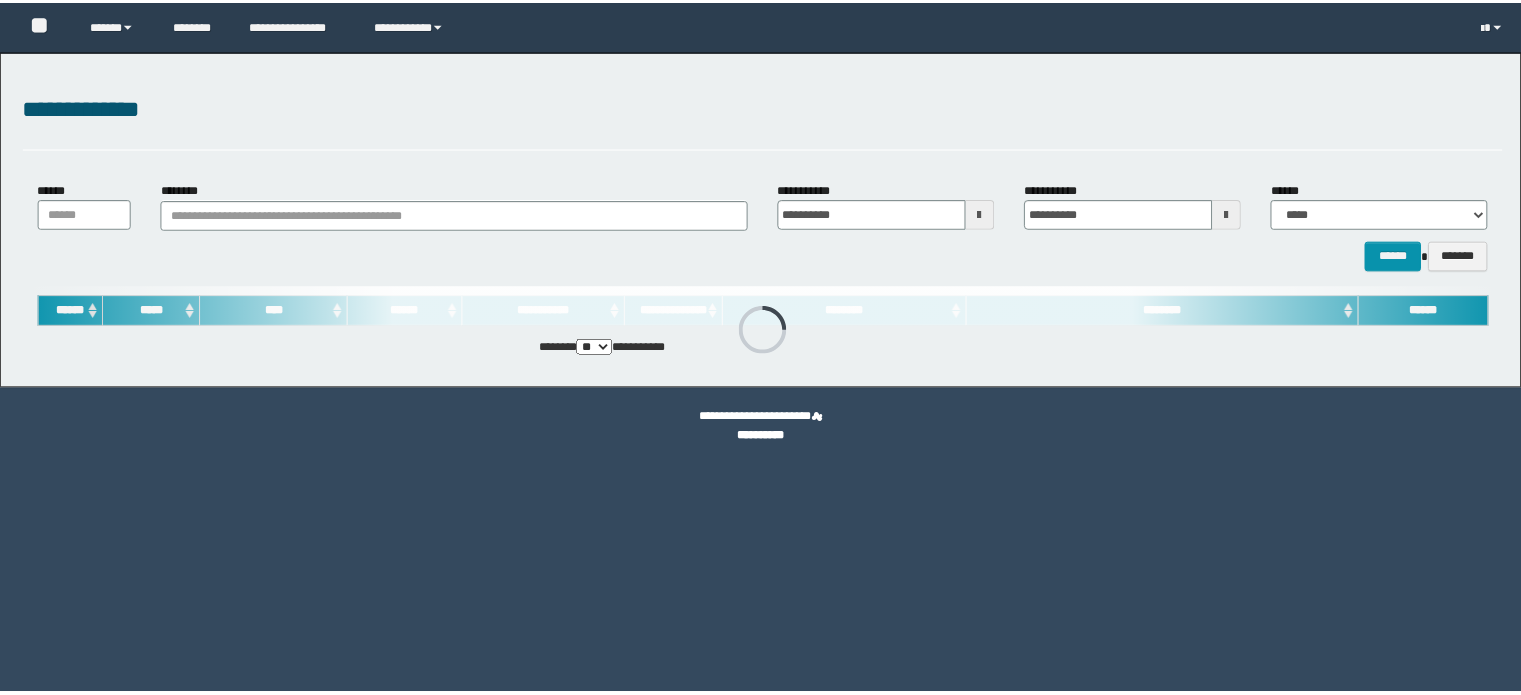 scroll, scrollTop: 0, scrollLeft: 0, axis: both 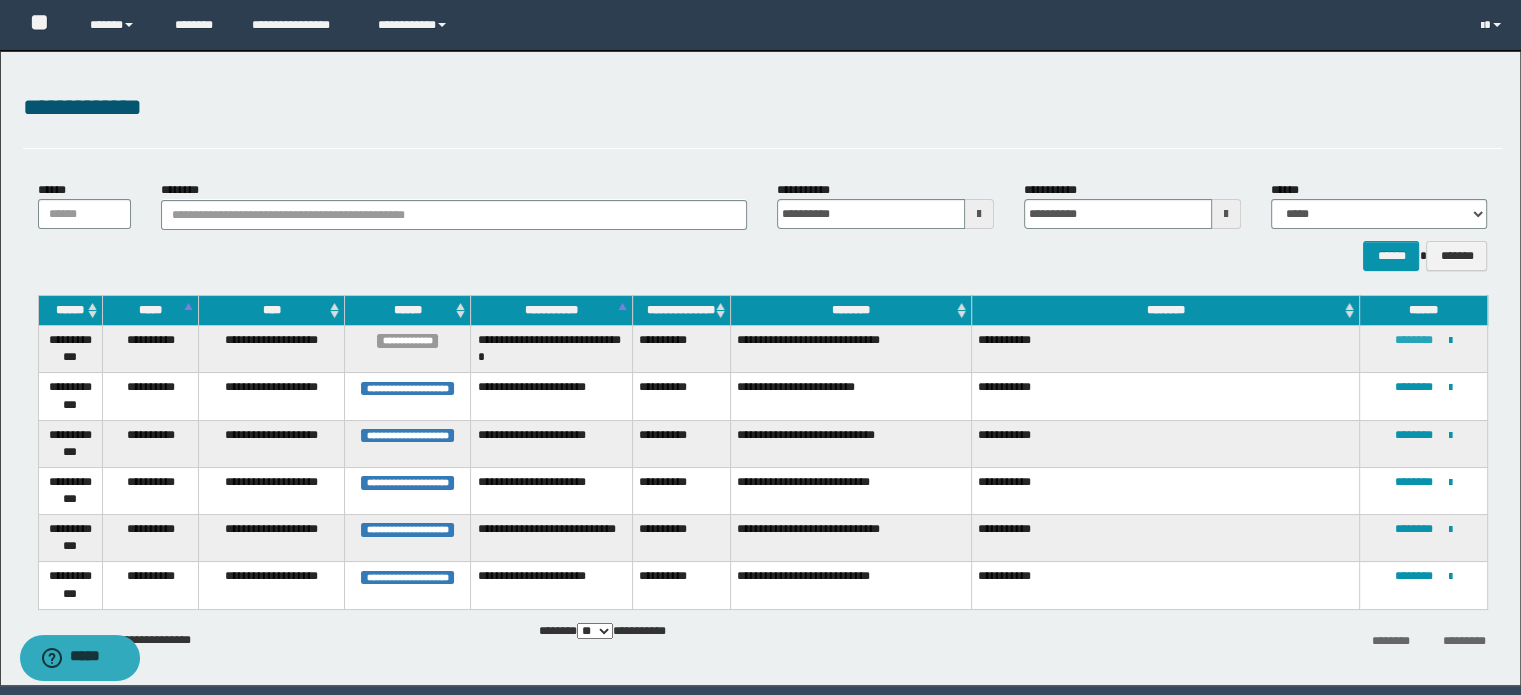 click on "********" at bounding box center (1414, 340) 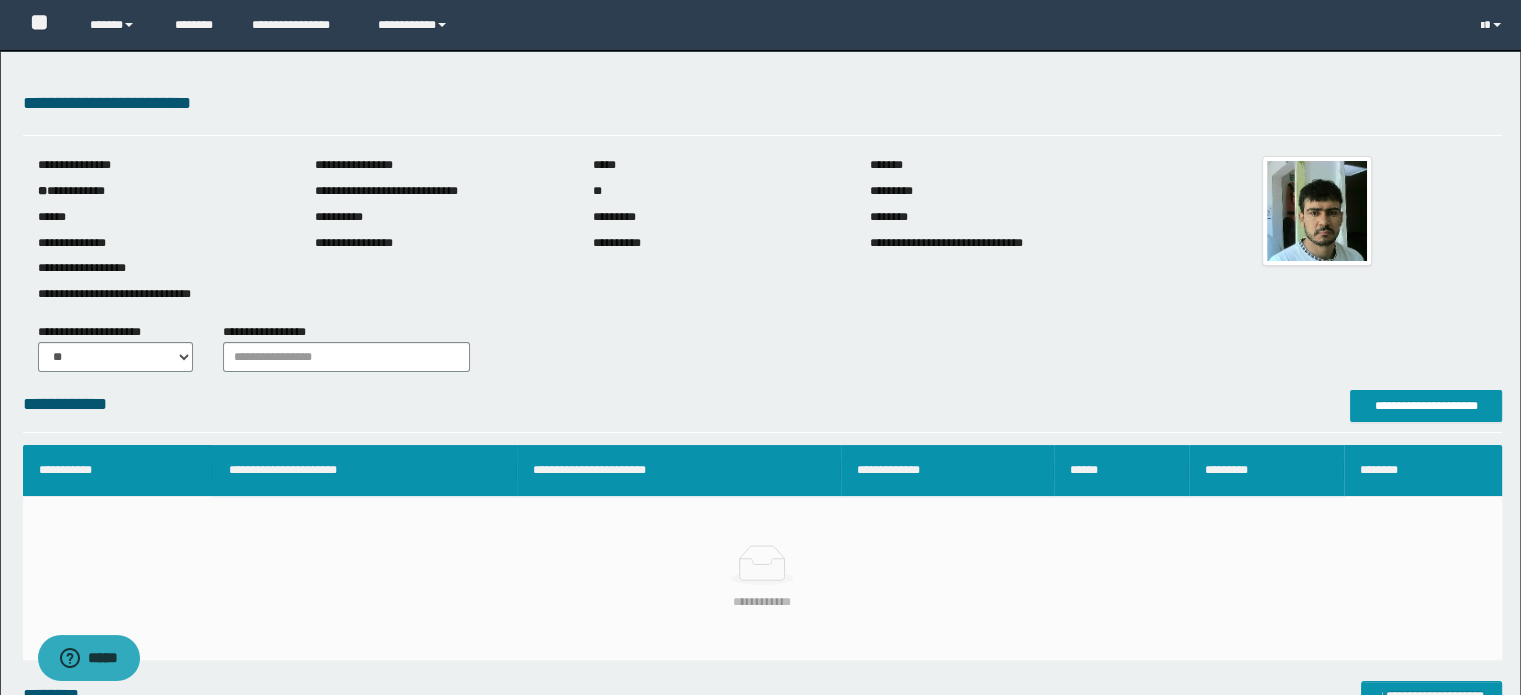 scroll, scrollTop: 5, scrollLeft: 0, axis: vertical 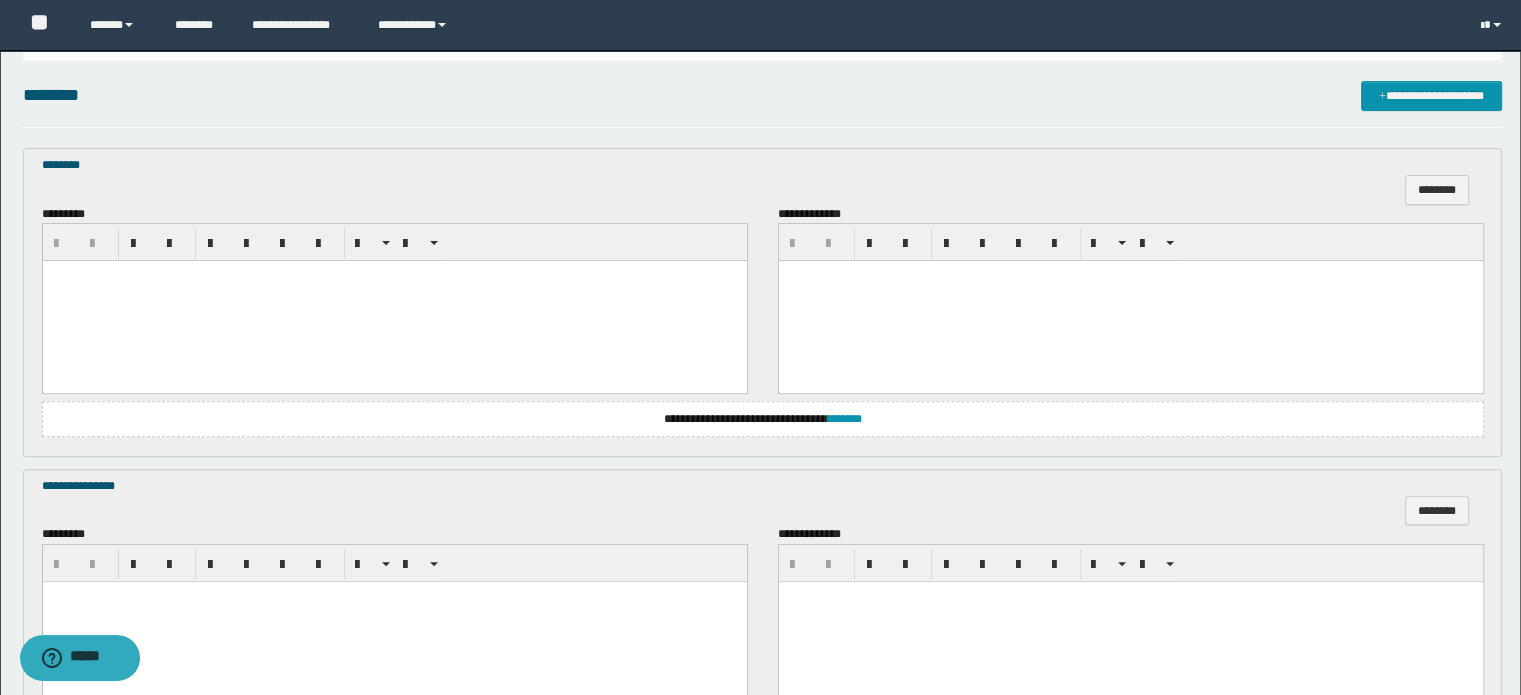 click at bounding box center (394, 301) 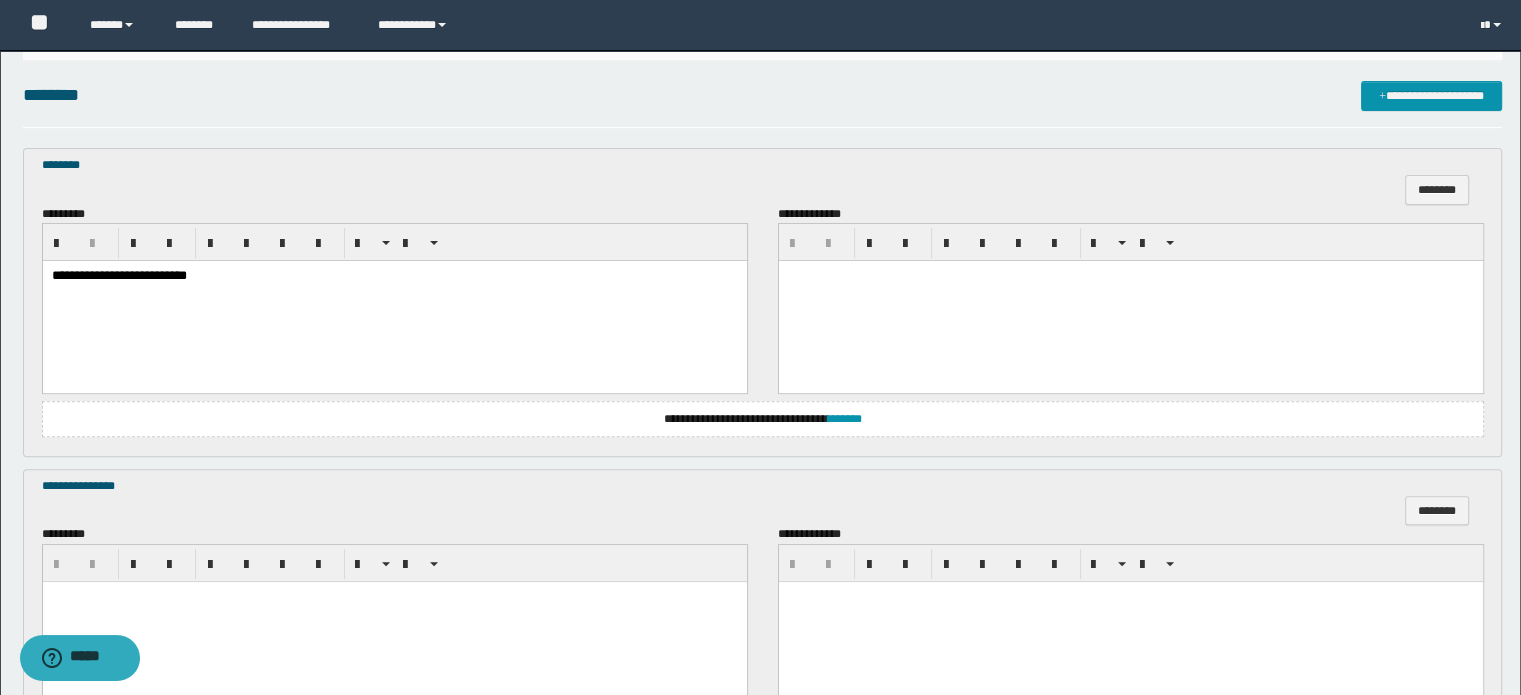 click at bounding box center [1130, 301] 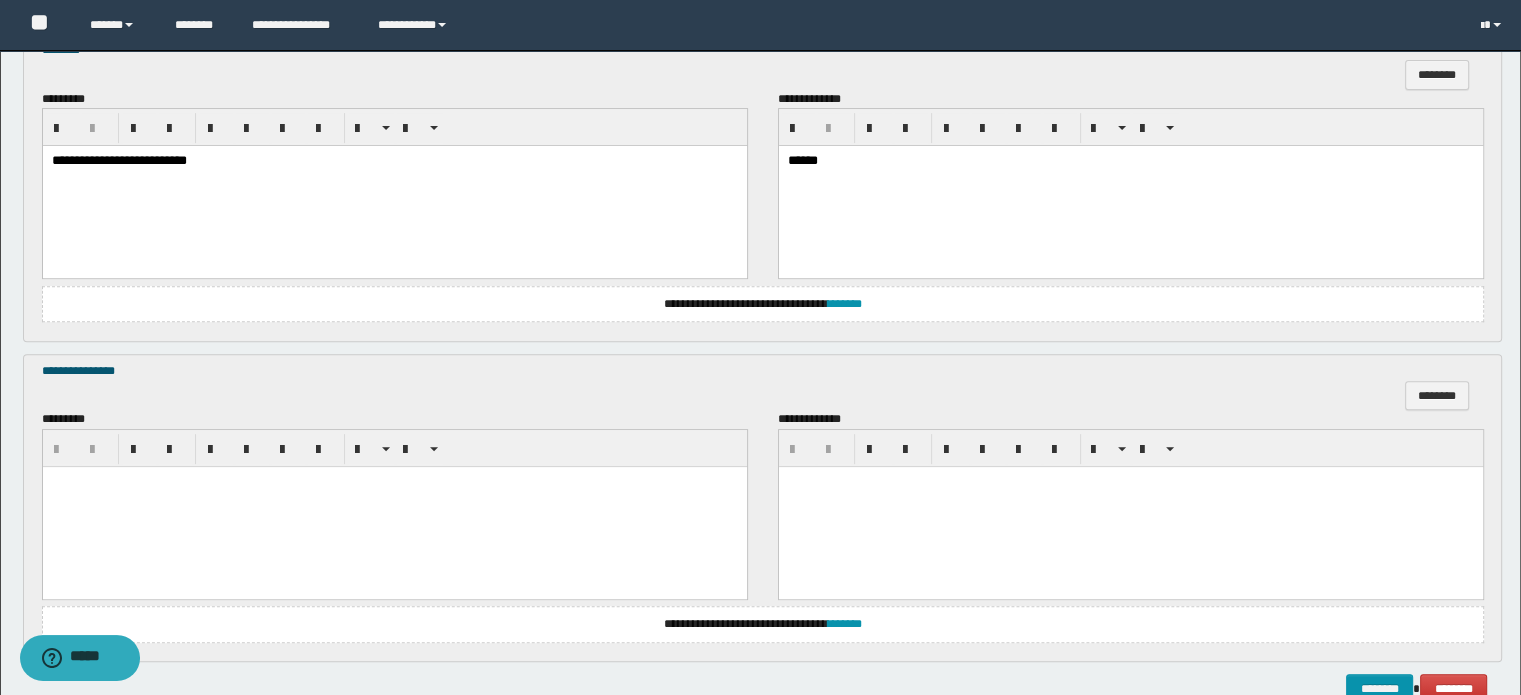 scroll, scrollTop: 831, scrollLeft: 0, axis: vertical 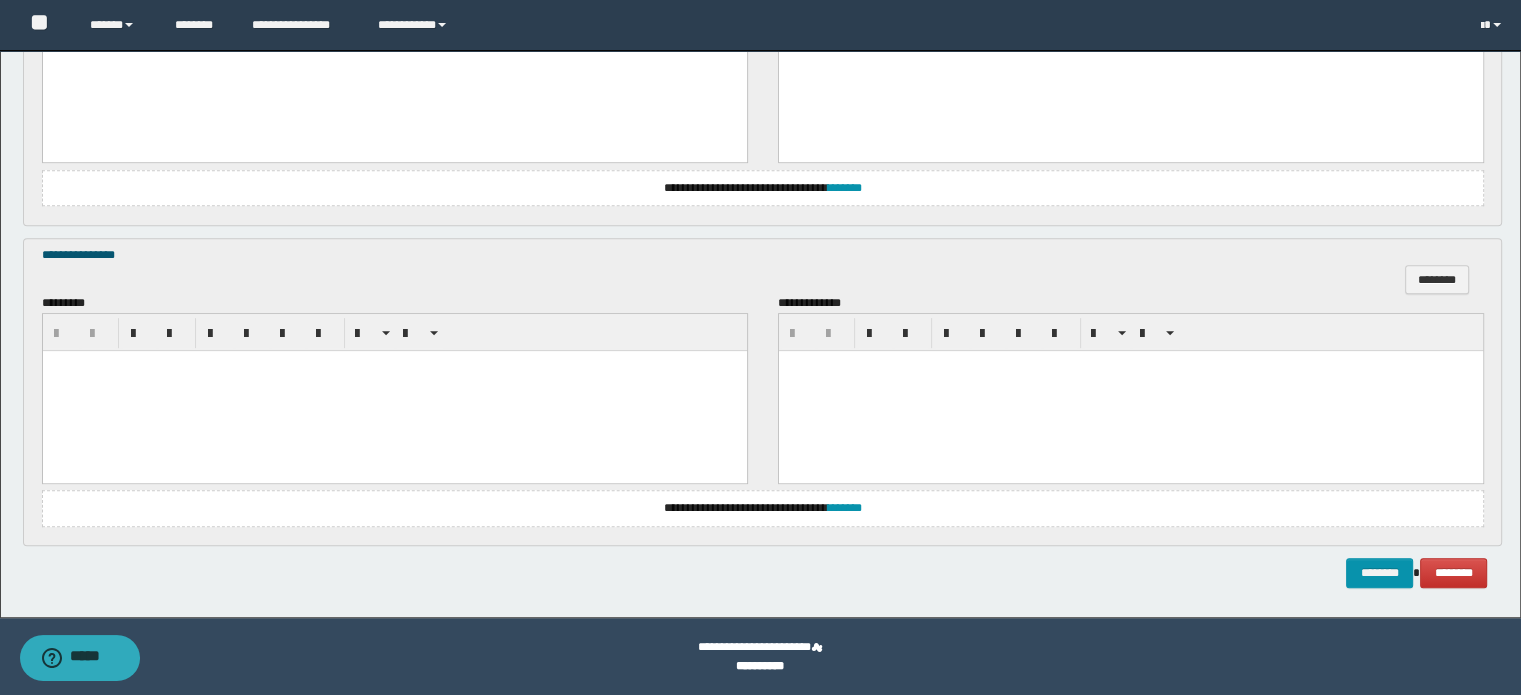click at bounding box center (394, 366) 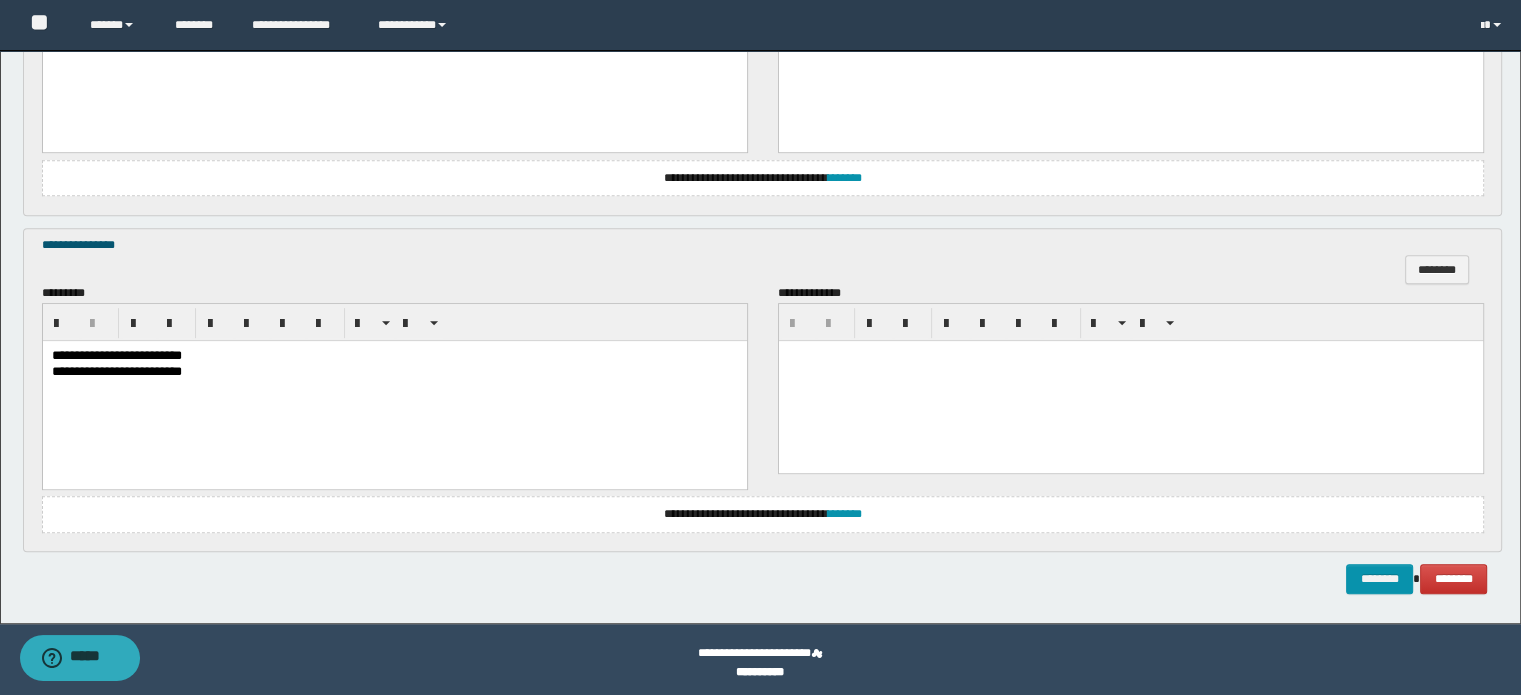 scroll, scrollTop: 847, scrollLeft: 0, axis: vertical 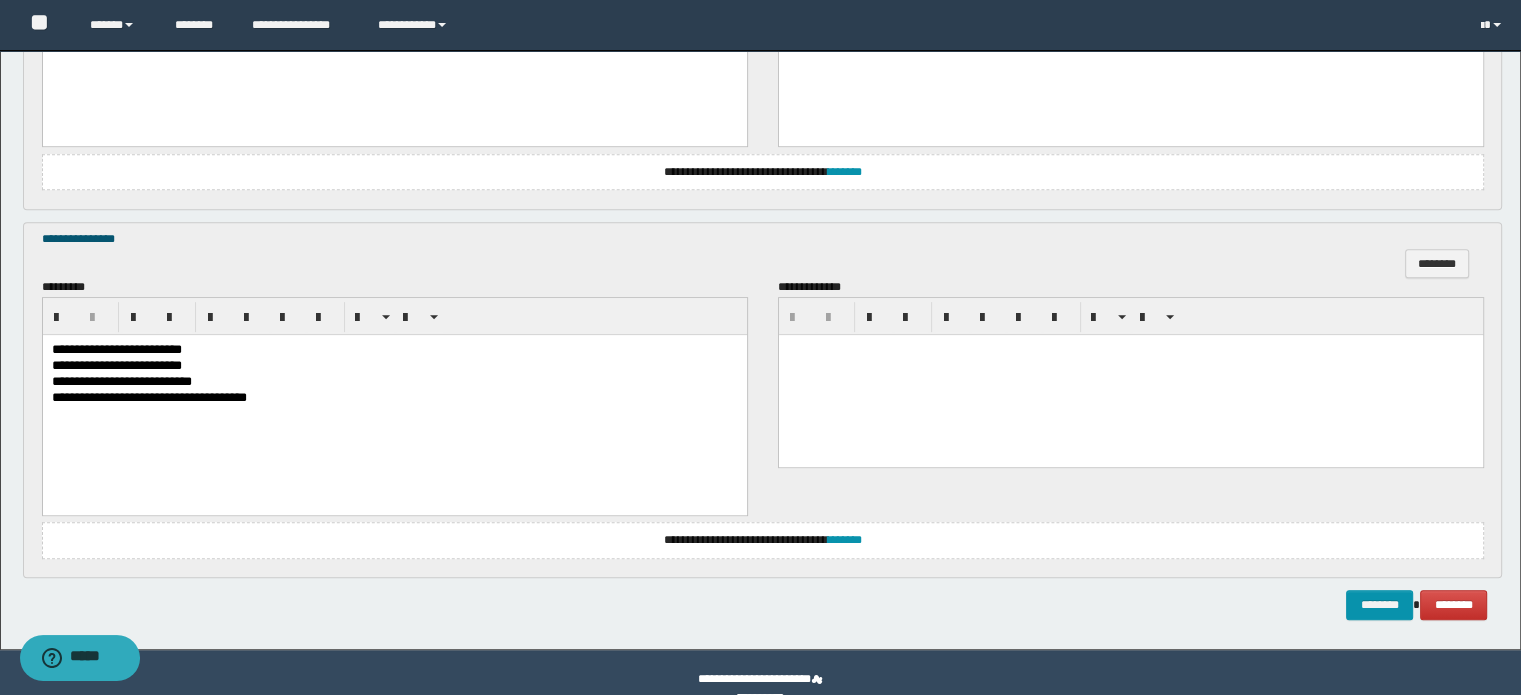 click at bounding box center (1130, 350) 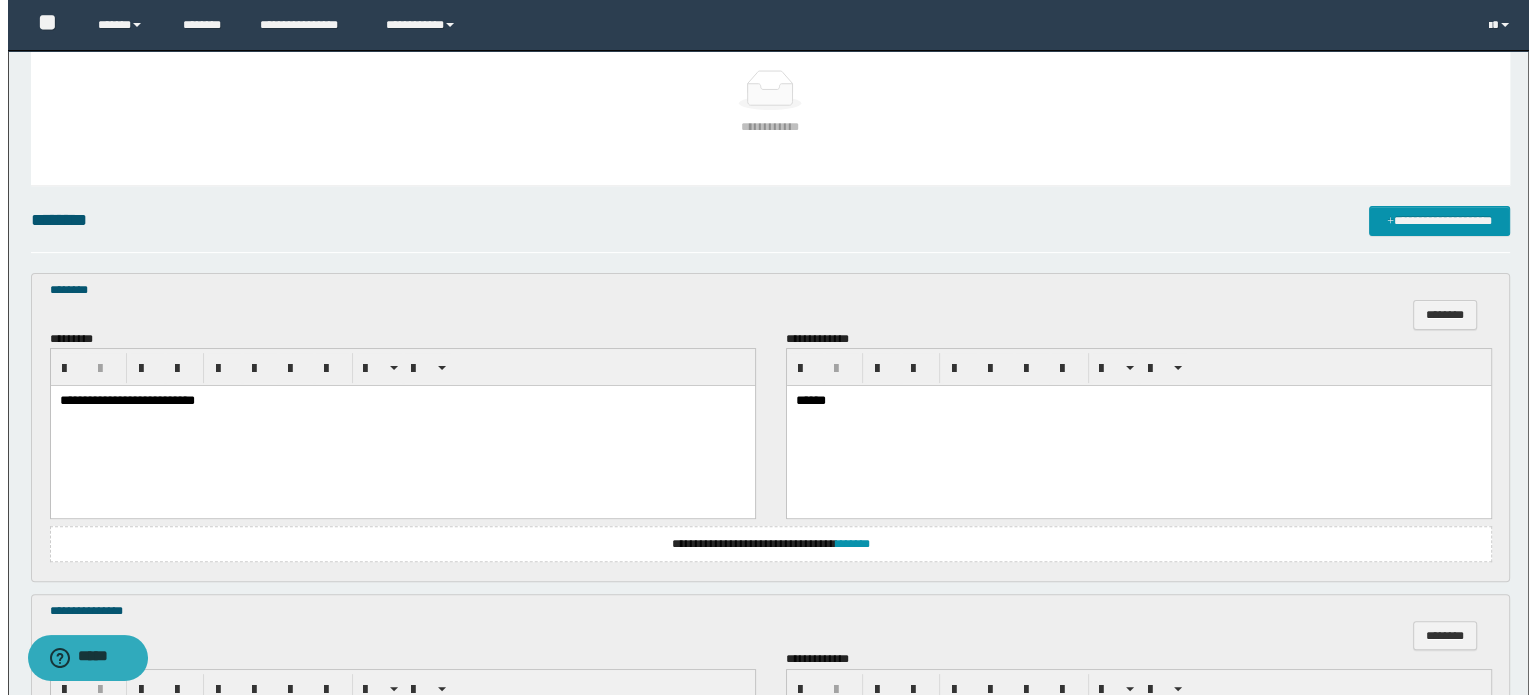 scroll, scrollTop: 247, scrollLeft: 0, axis: vertical 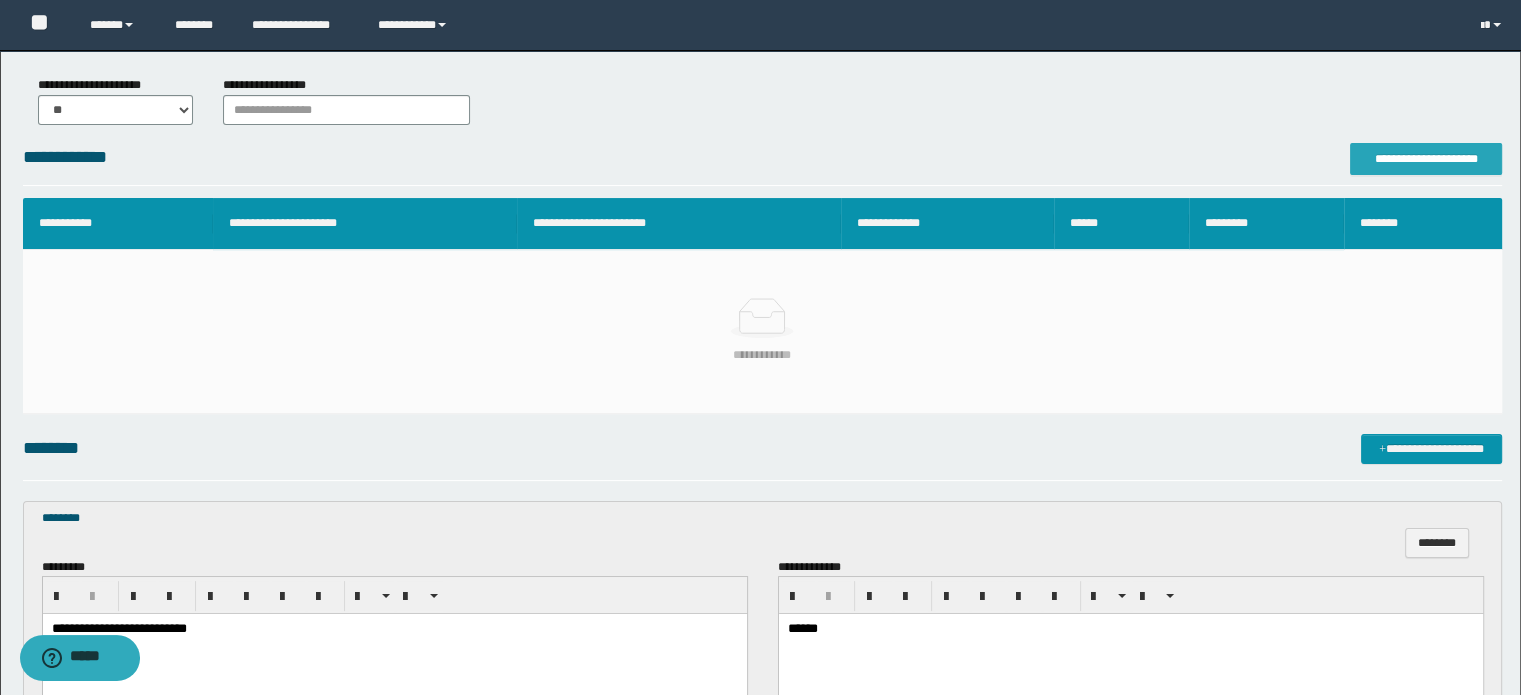 click on "**********" at bounding box center (1426, 159) 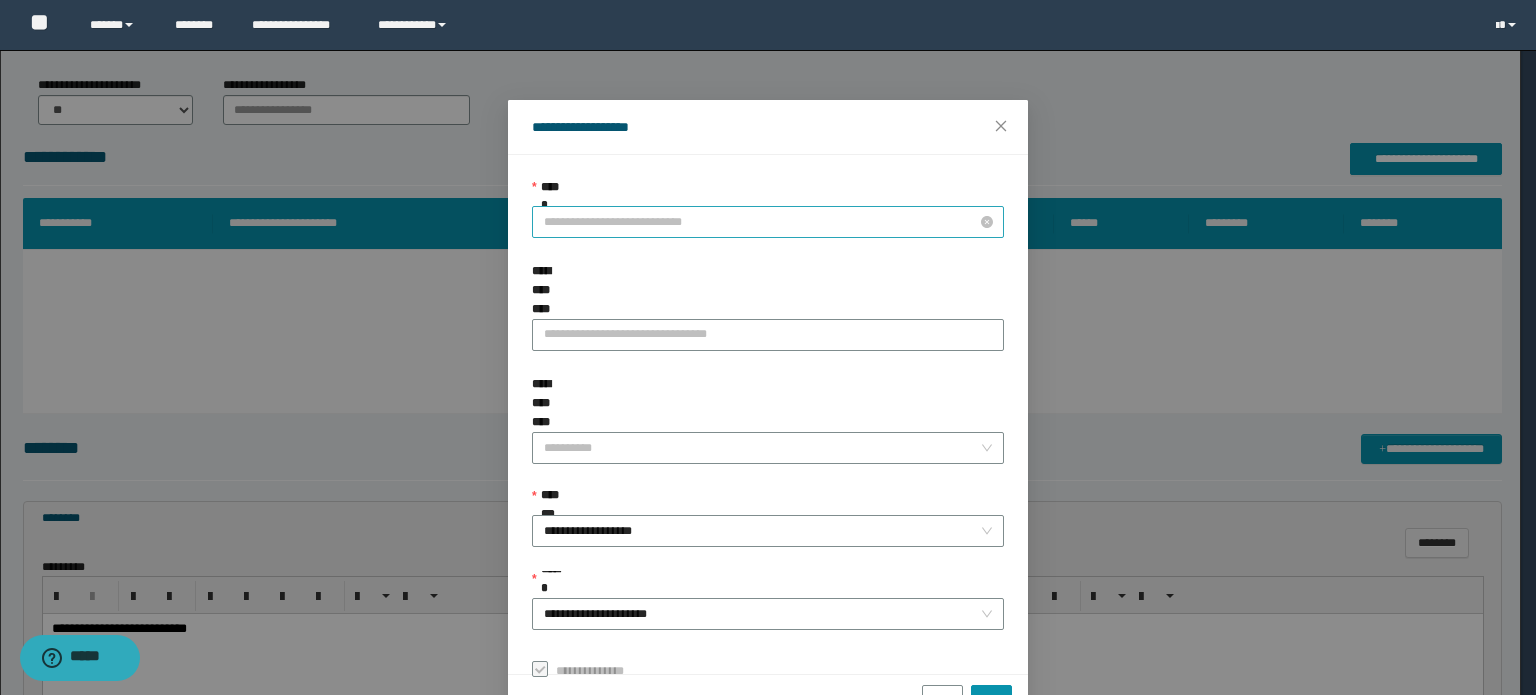 click on "**********" at bounding box center (768, 222) 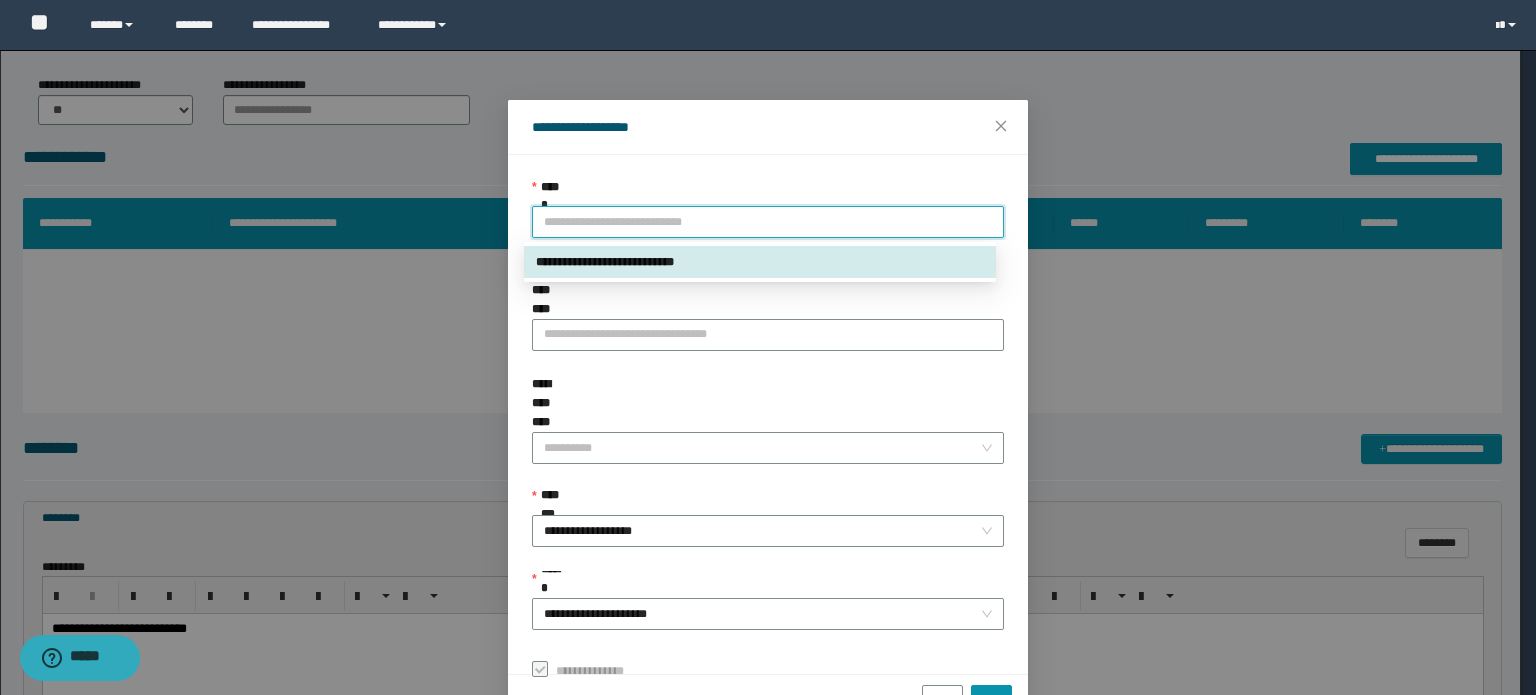 drag, startPoint x: 619, startPoint y: 261, endPoint x: 606, endPoint y: 400, distance: 139.60658 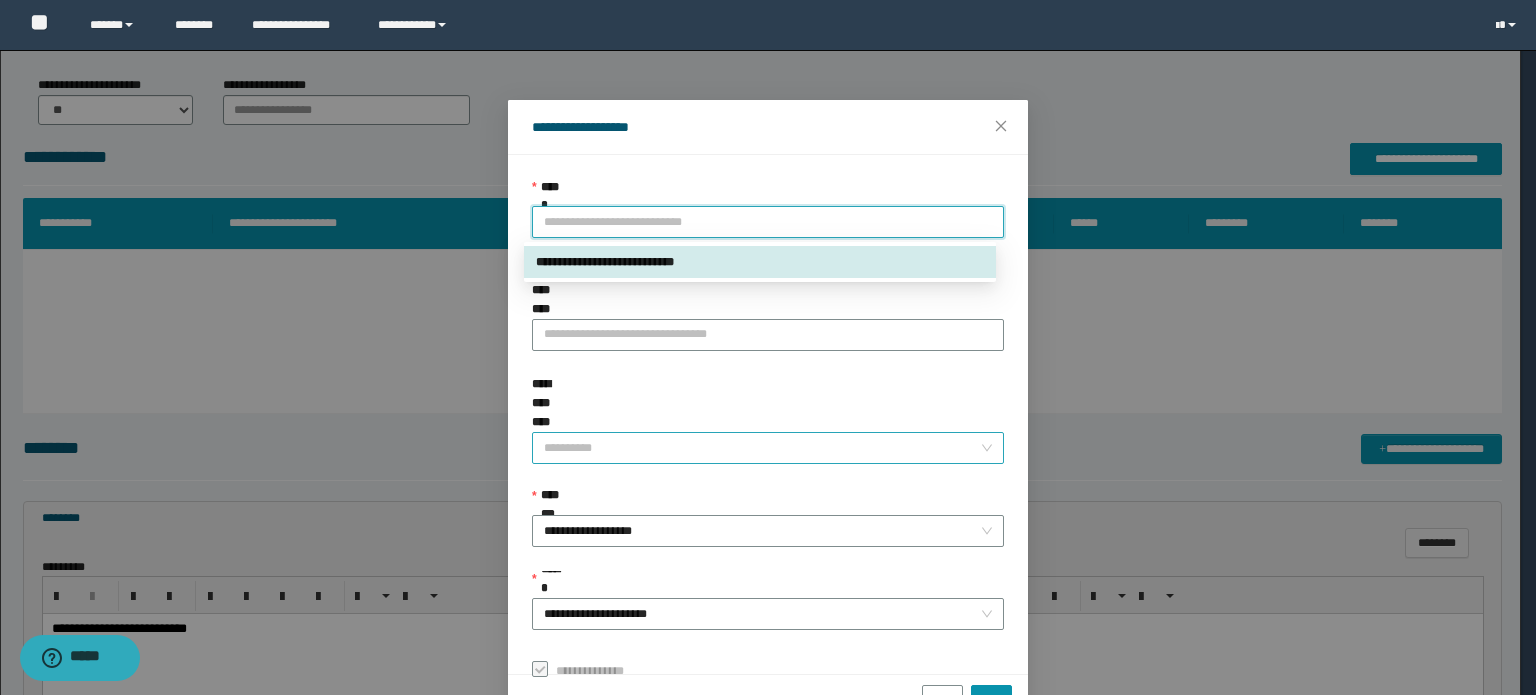 click on "**********" at bounding box center (760, 262) 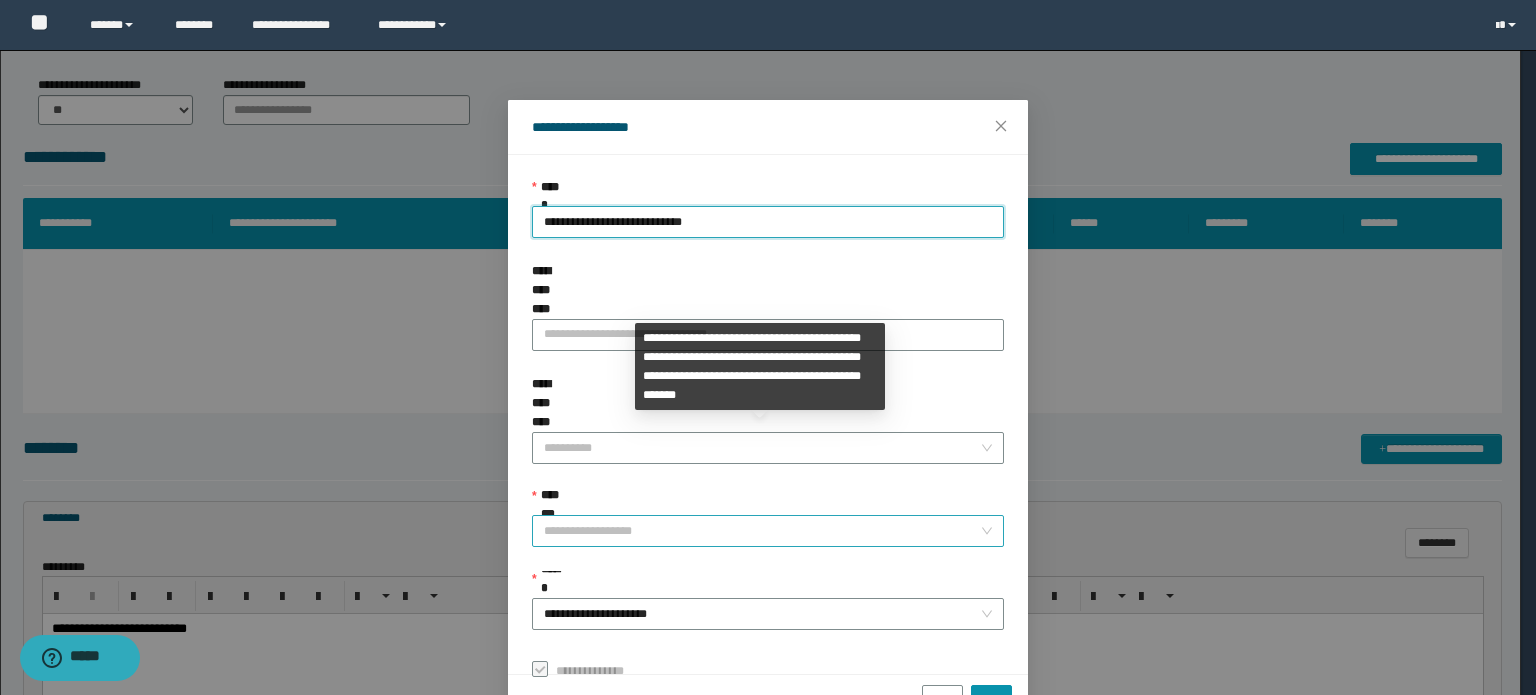 click on "**********" at bounding box center (768, 531) 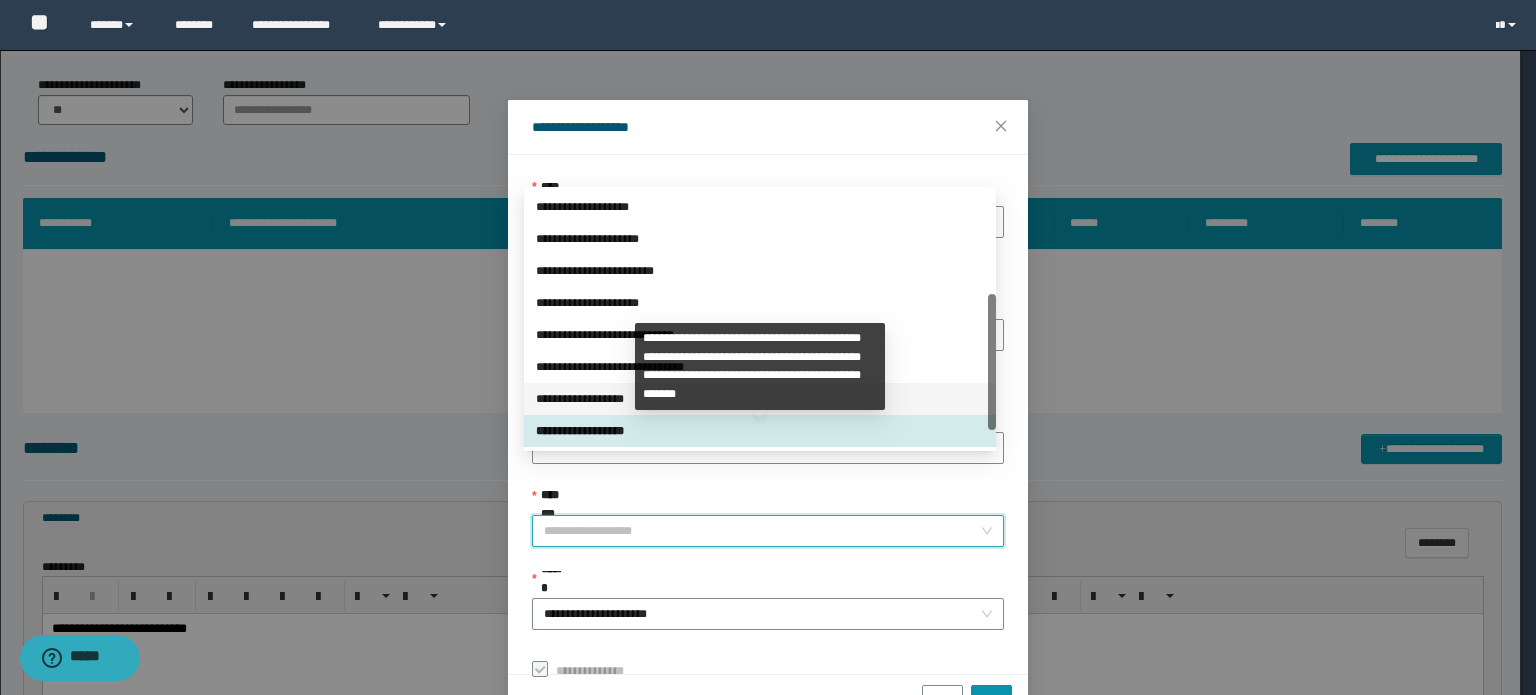 click on "**********" at bounding box center (760, 399) 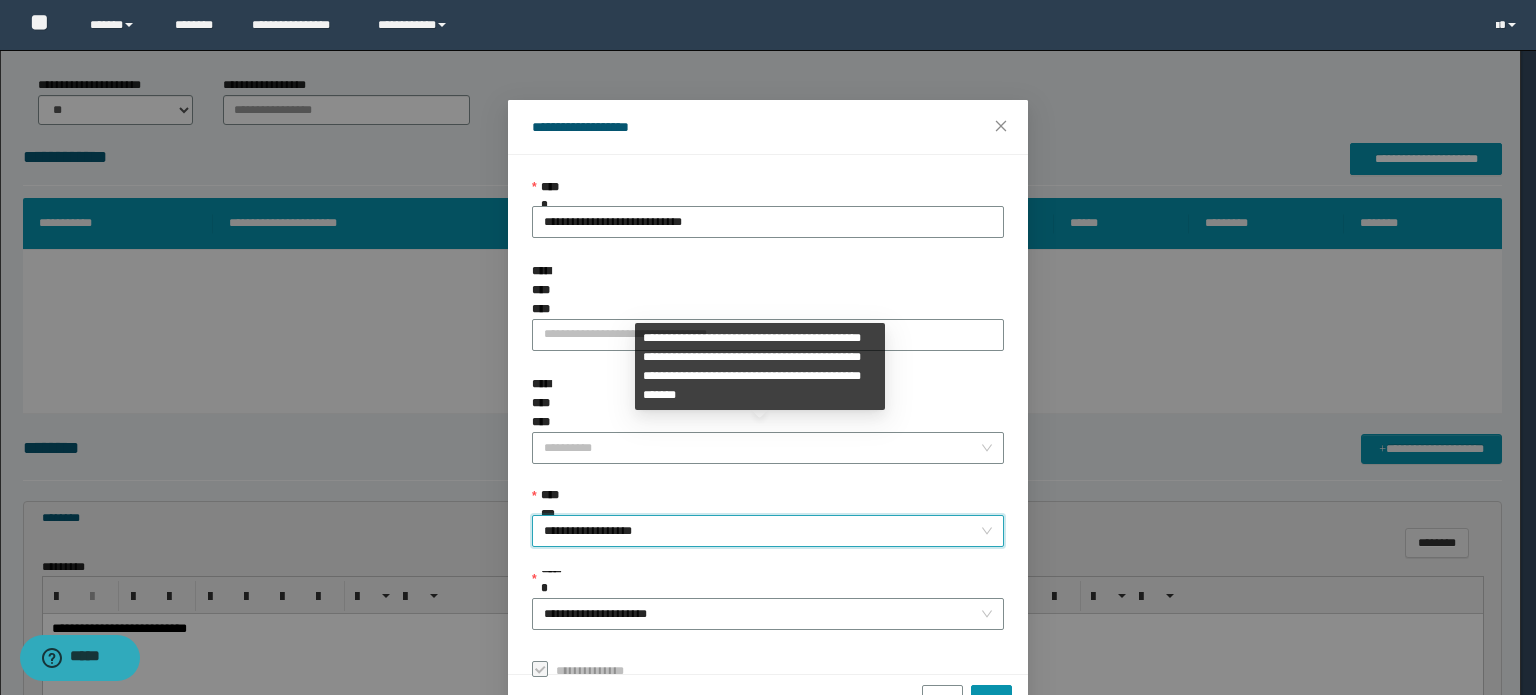 scroll, scrollTop: 55, scrollLeft: 0, axis: vertical 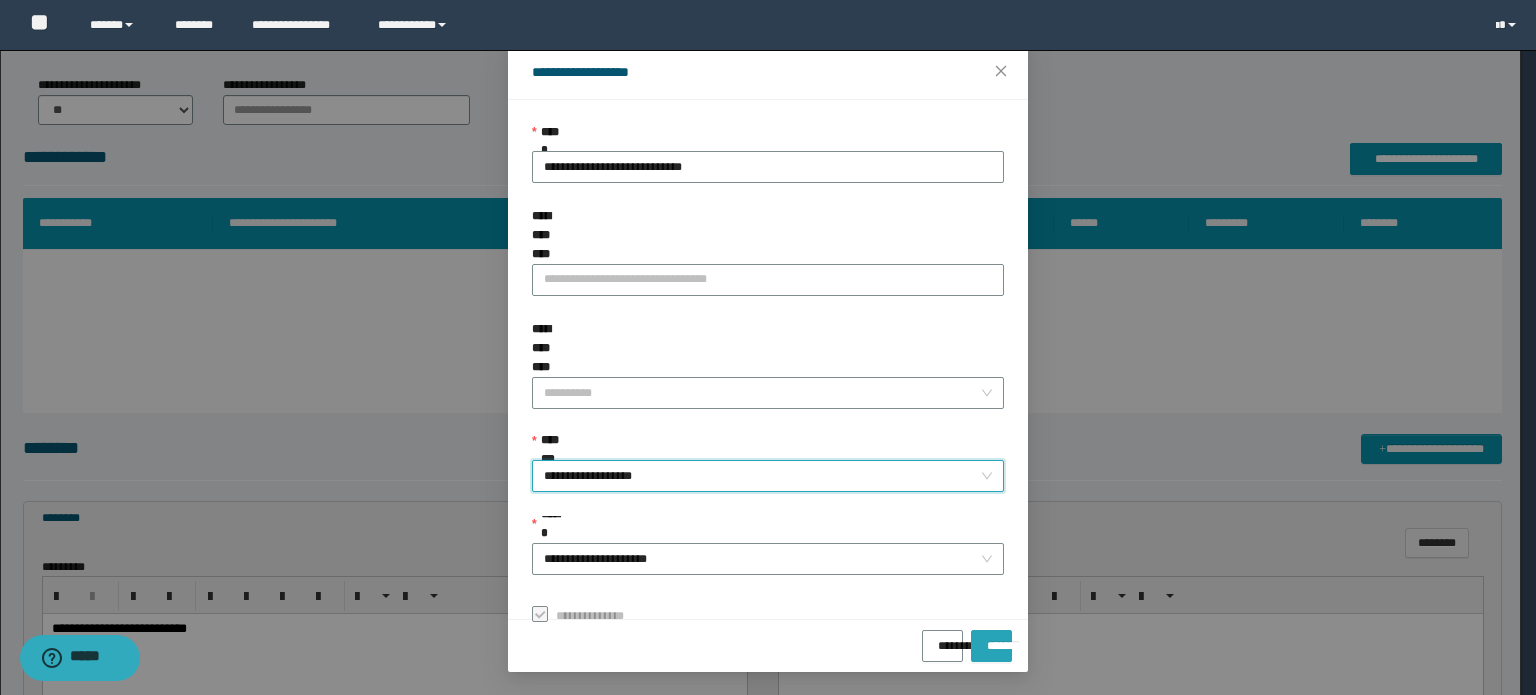 click on "*******" at bounding box center (991, 639) 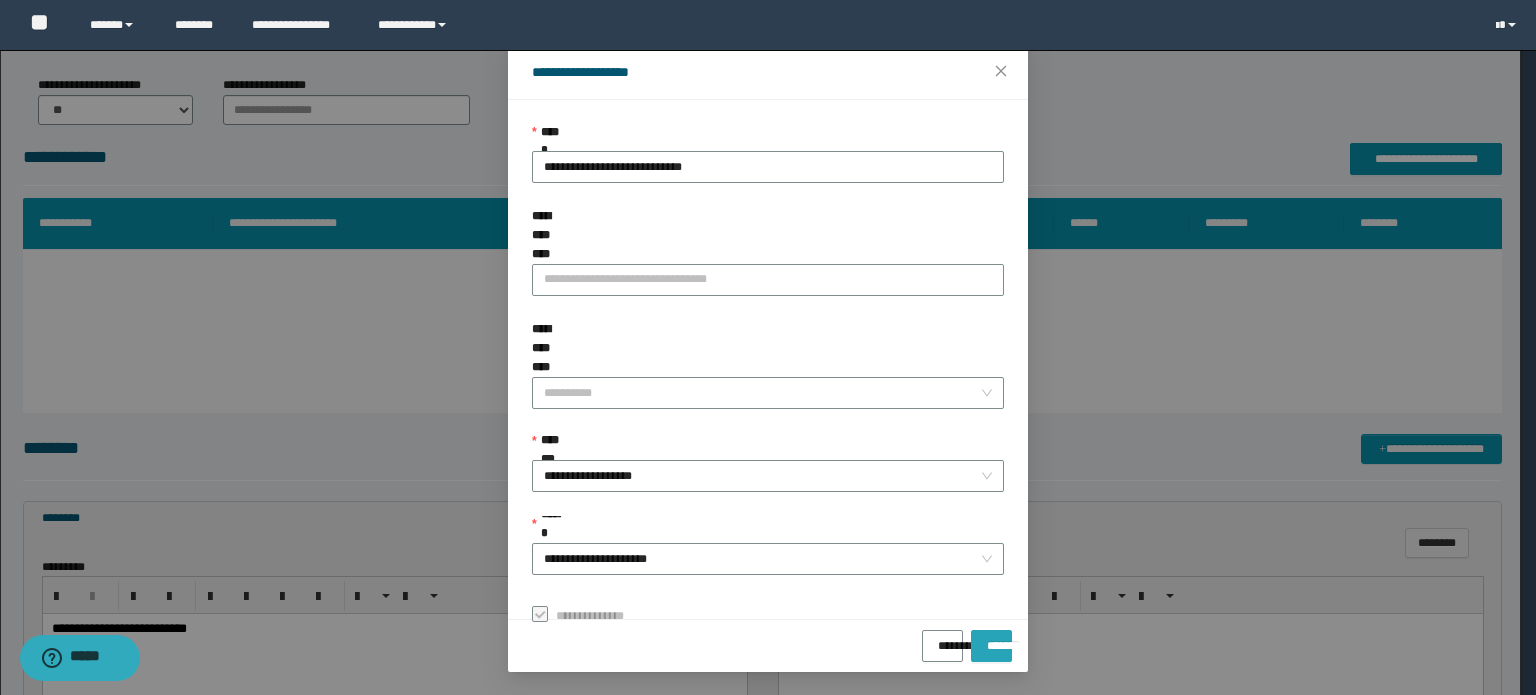 click on "*******" at bounding box center [991, 646] 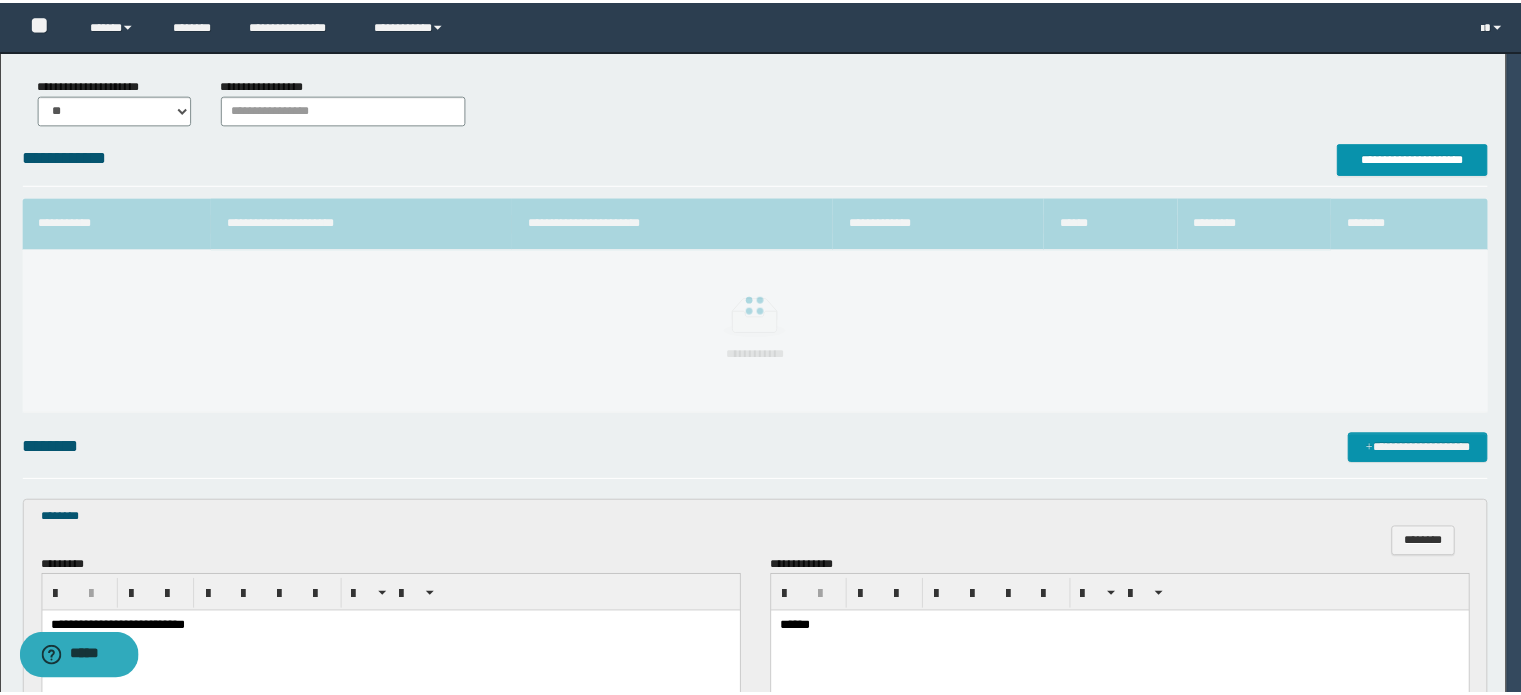 scroll, scrollTop: 8, scrollLeft: 0, axis: vertical 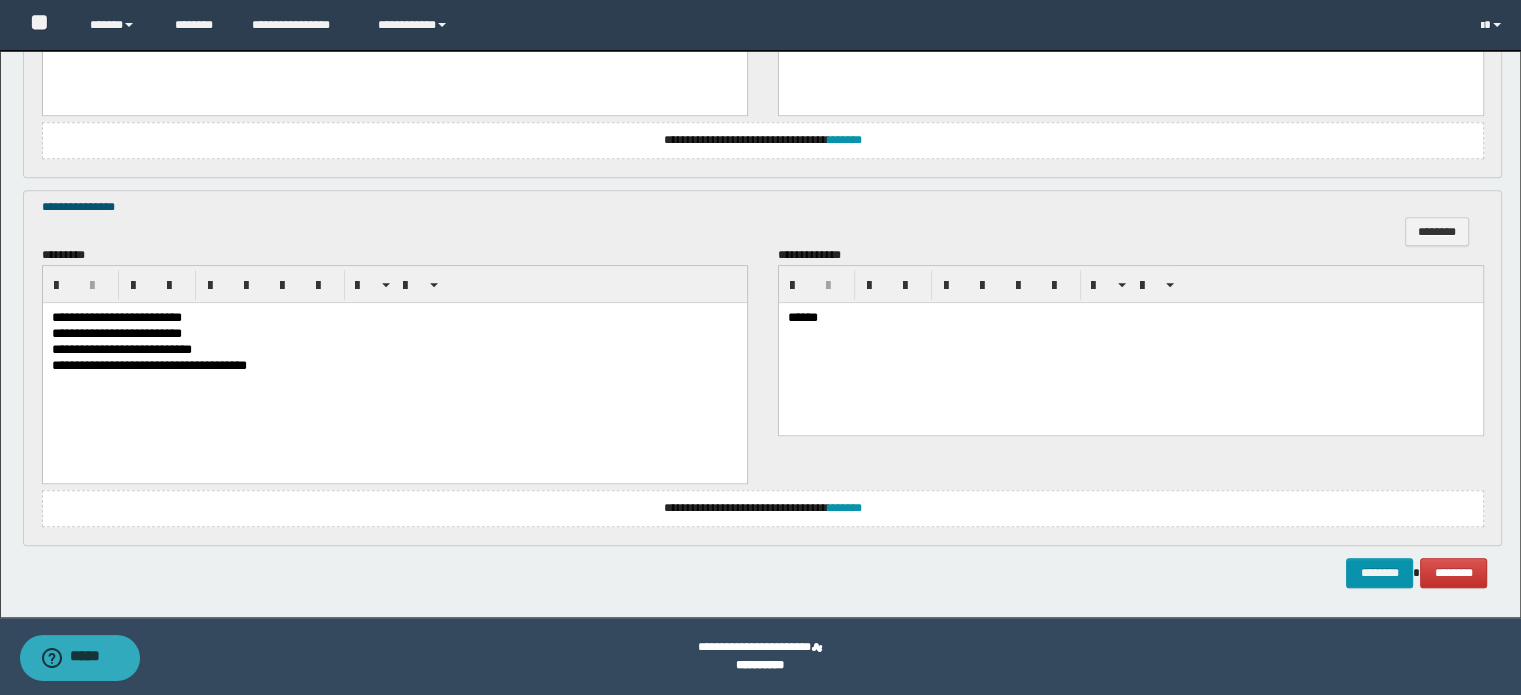 click on "**********" at bounding box center [763, 508] 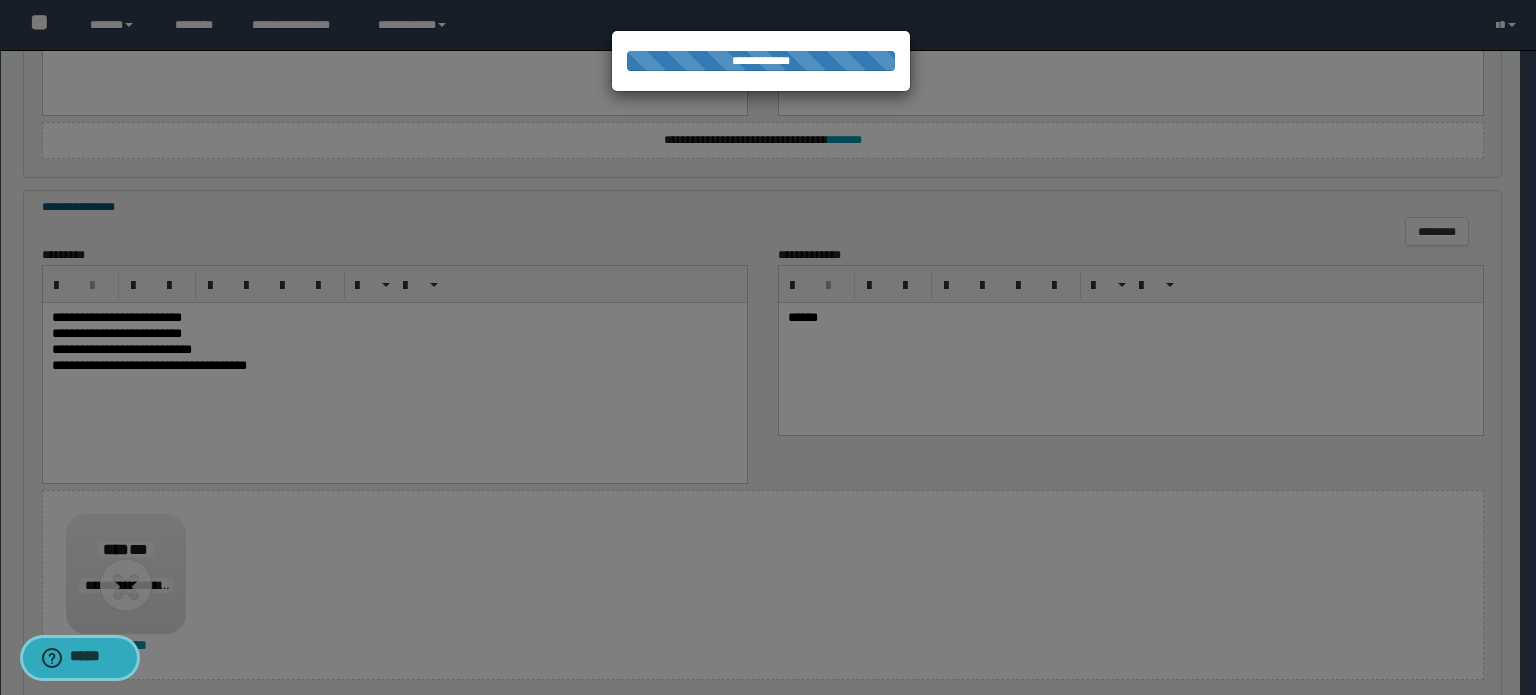 click on "*****" at bounding box center [94, 658] 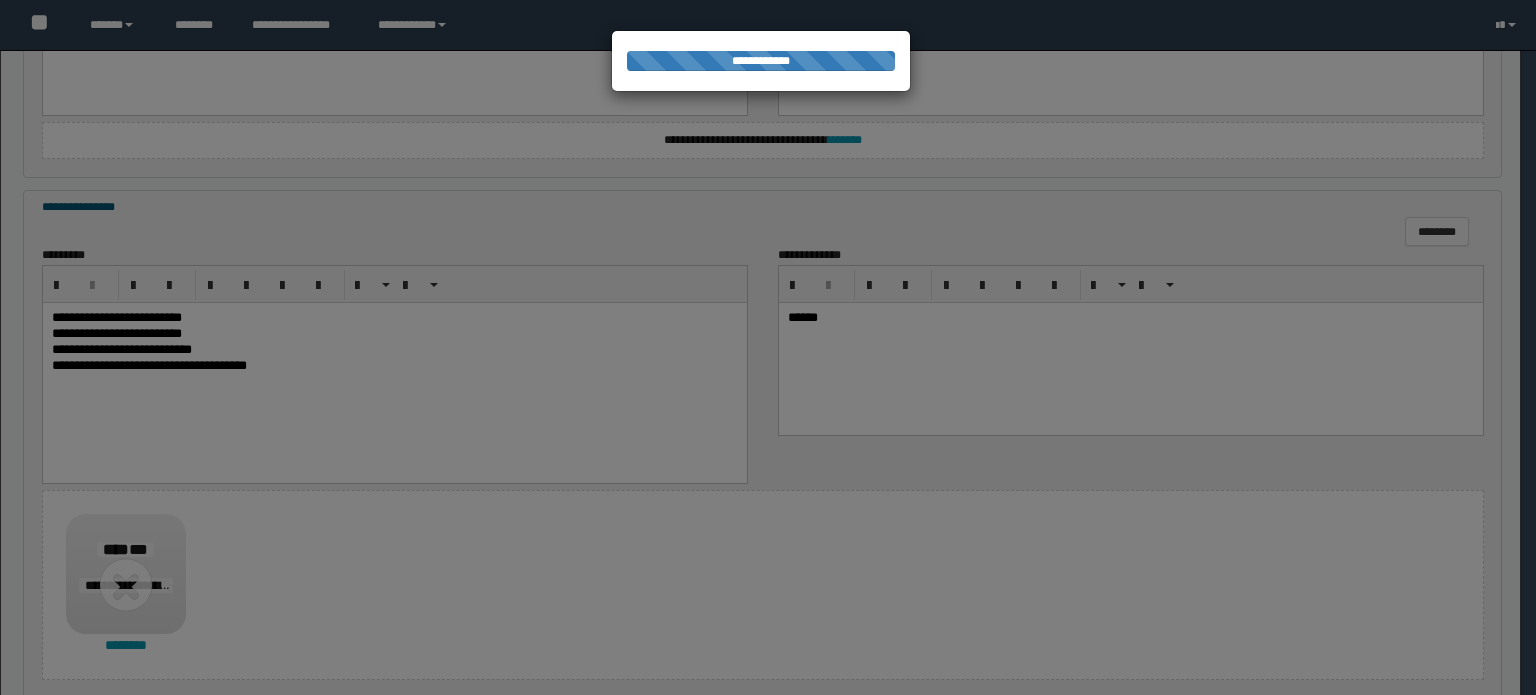 scroll, scrollTop: 0, scrollLeft: 0, axis: both 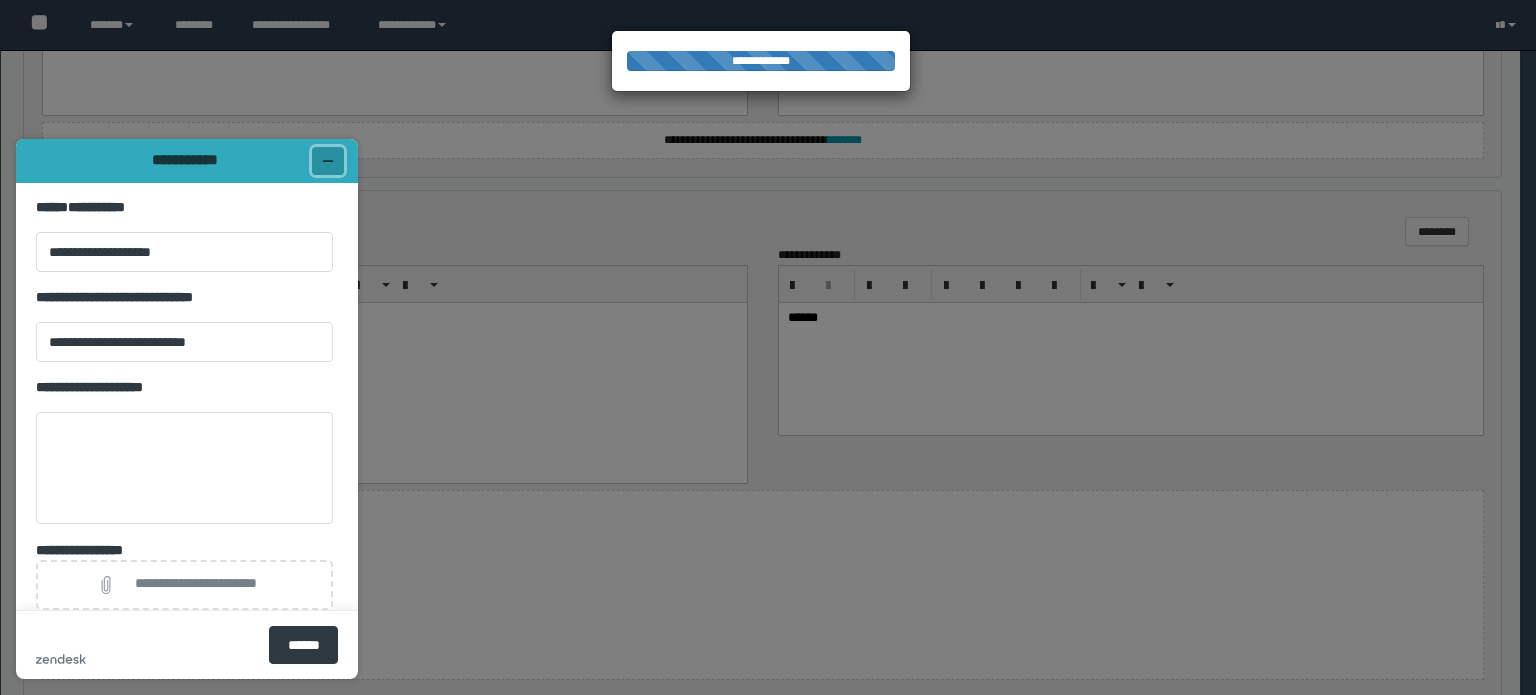 click 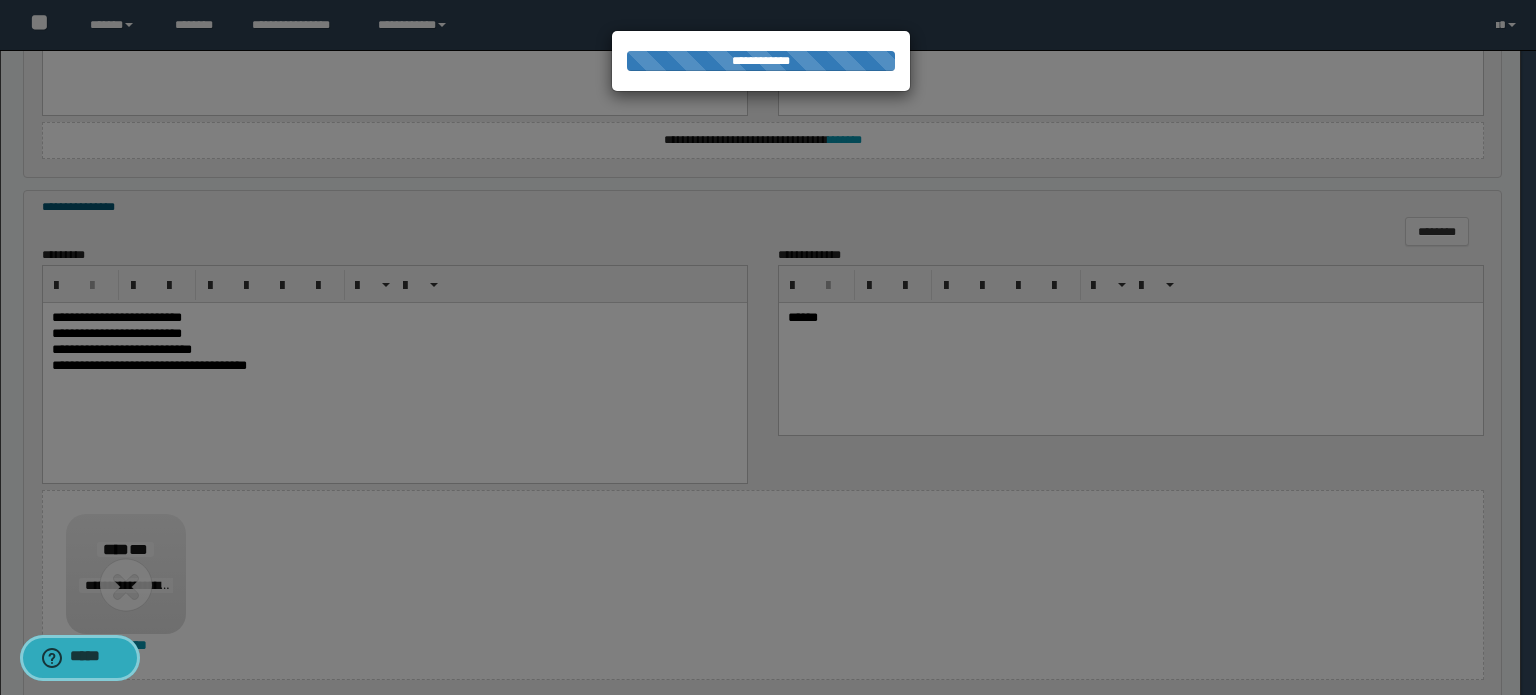drag, startPoint x: 115, startPoint y: 652, endPoint x: 0, endPoint y: 700, distance: 124.61541 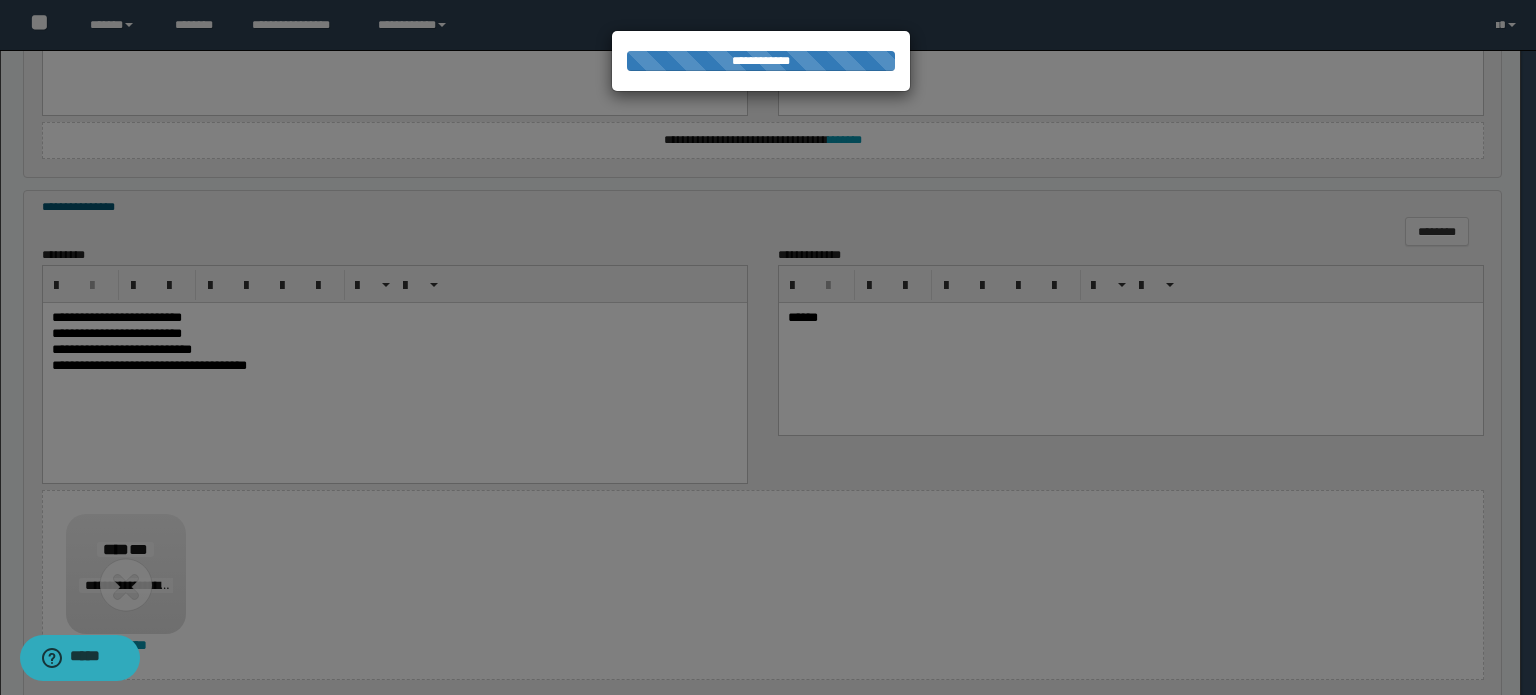 click at bounding box center (768, 347) 